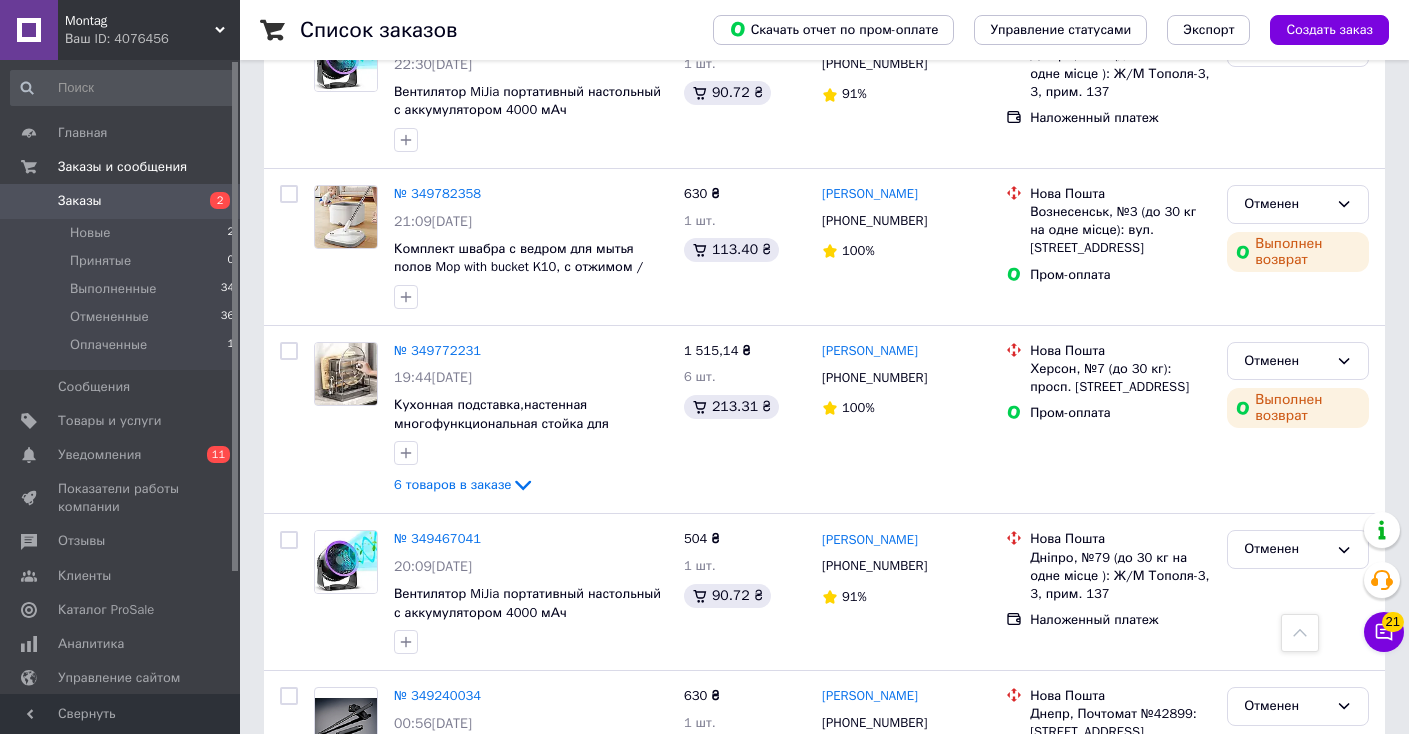 scroll, scrollTop: 620, scrollLeft: 0, axis: vertical 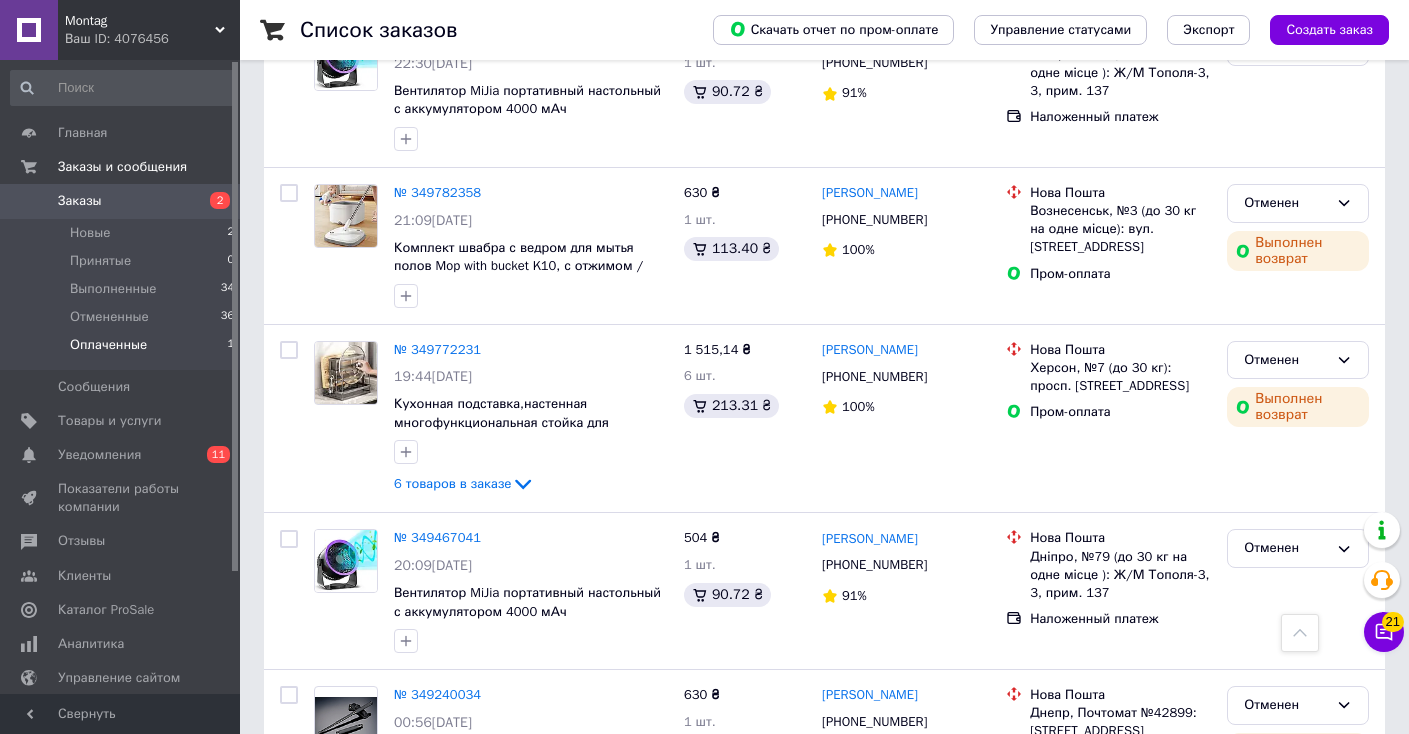 click on "Оплаченные 1" at bounding box center [123, 350] 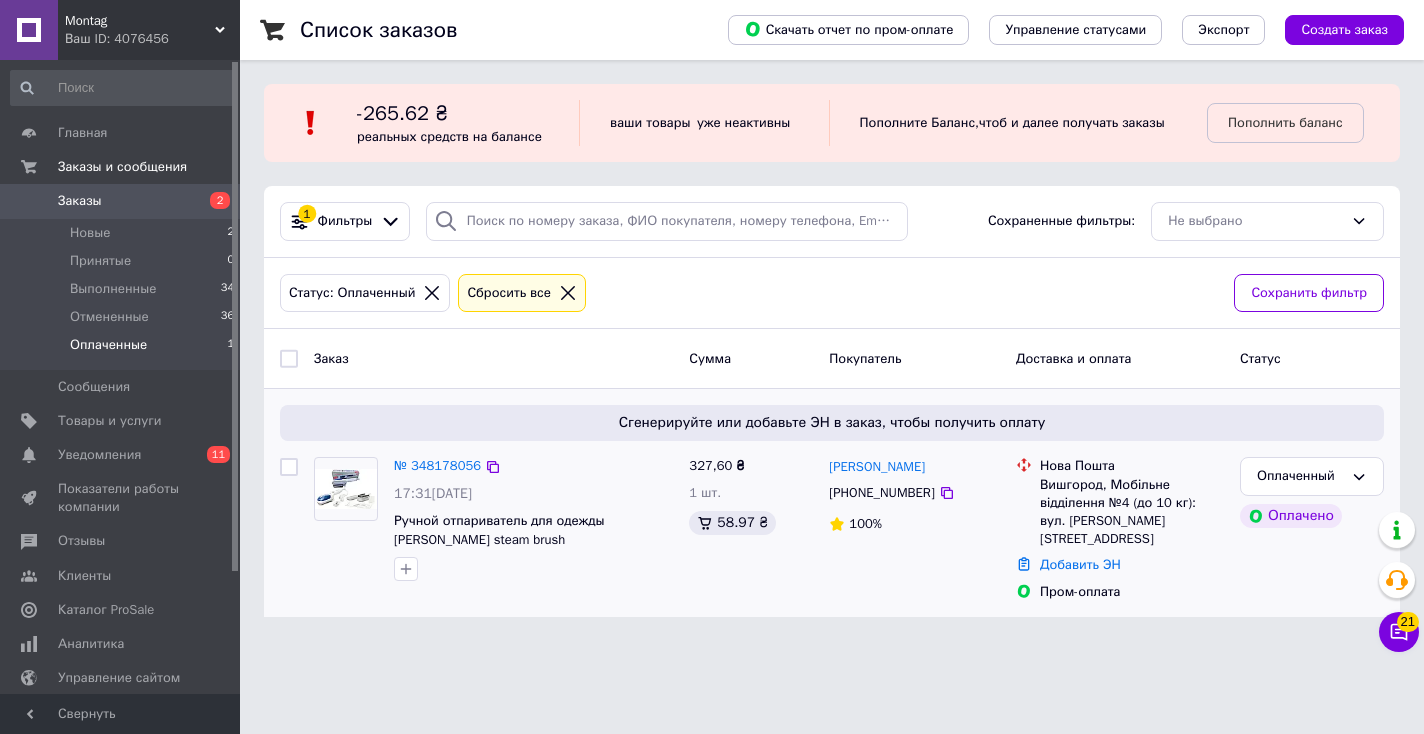 scroll, scrollTop: 0, scrollLeft: 0, axis: both 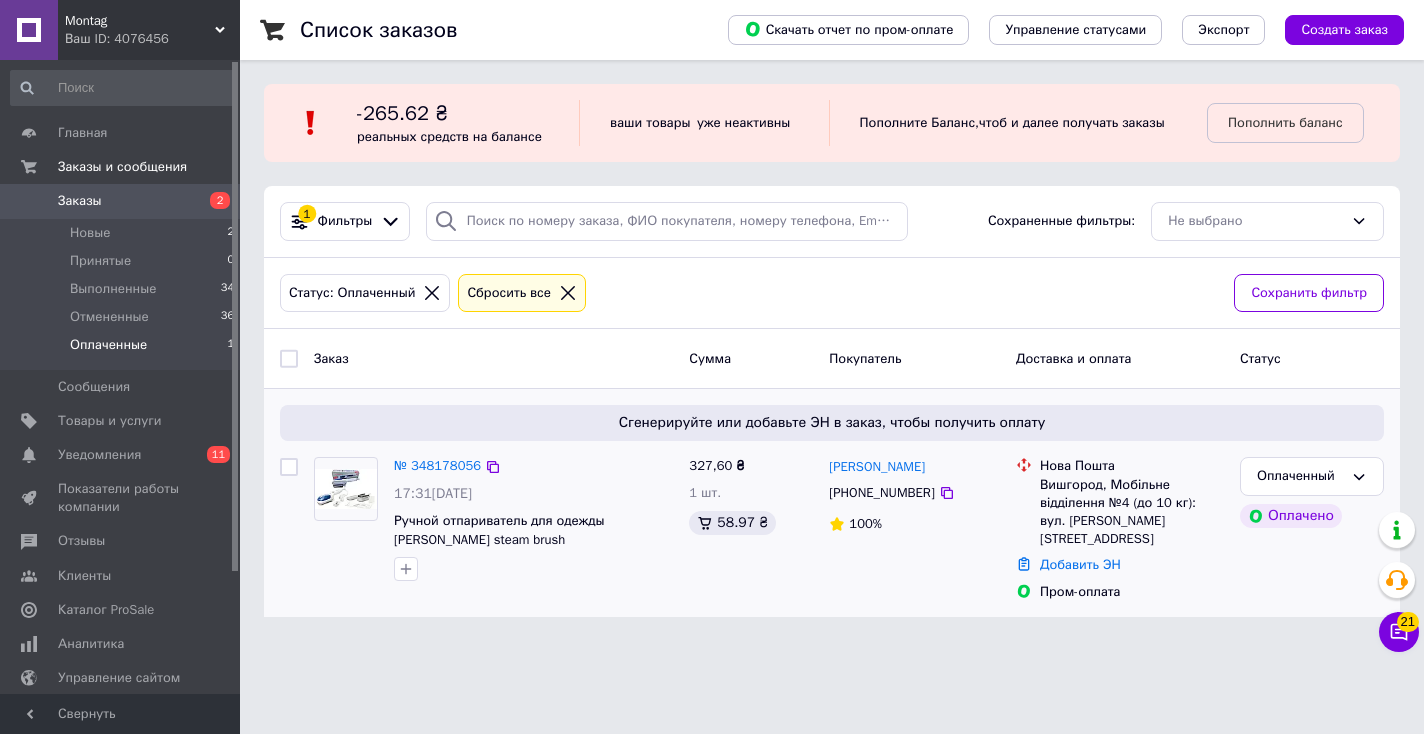 click on "№ 348178056 17:31, 13.06.2025 Ручной отпариватель для одежды Tobi steam brush" at bounding box center (533, 519) 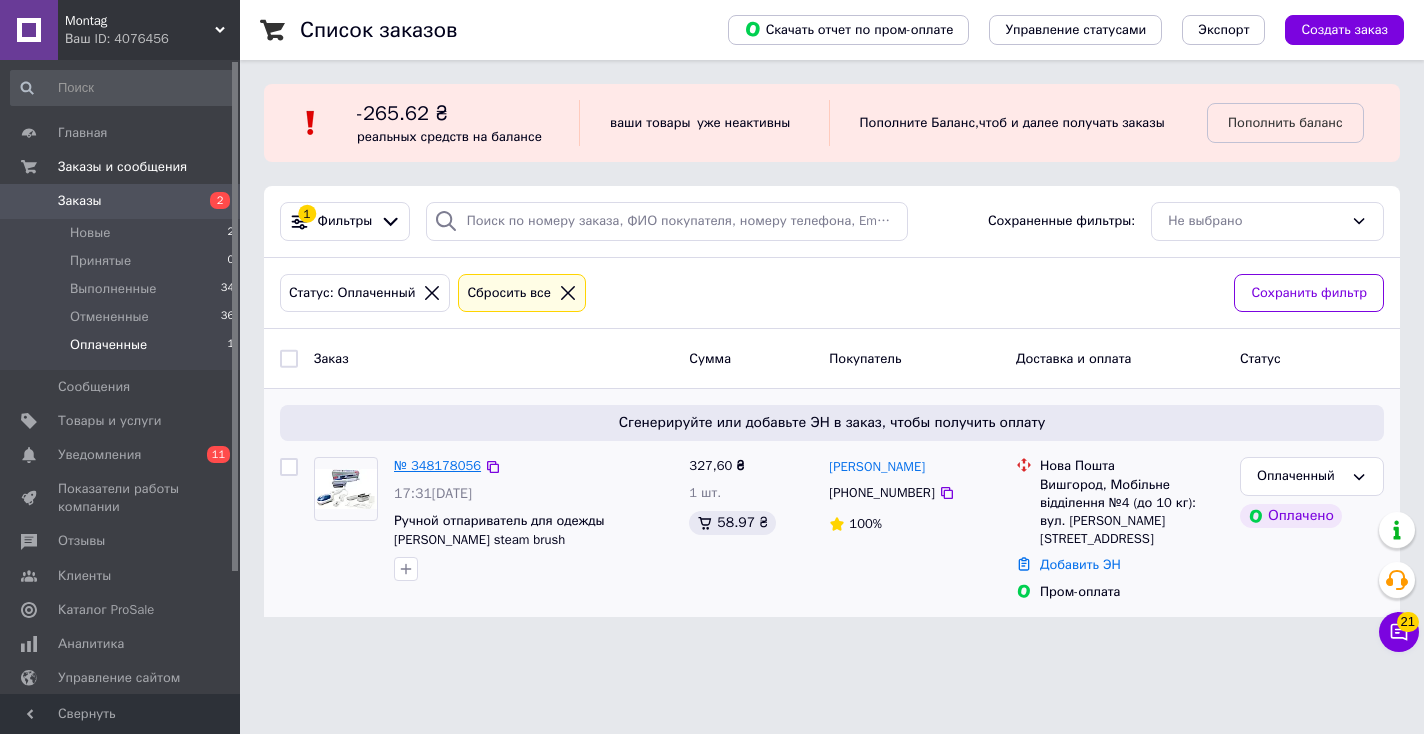 click on "№ 348178056" at bounding box center [437, 465] 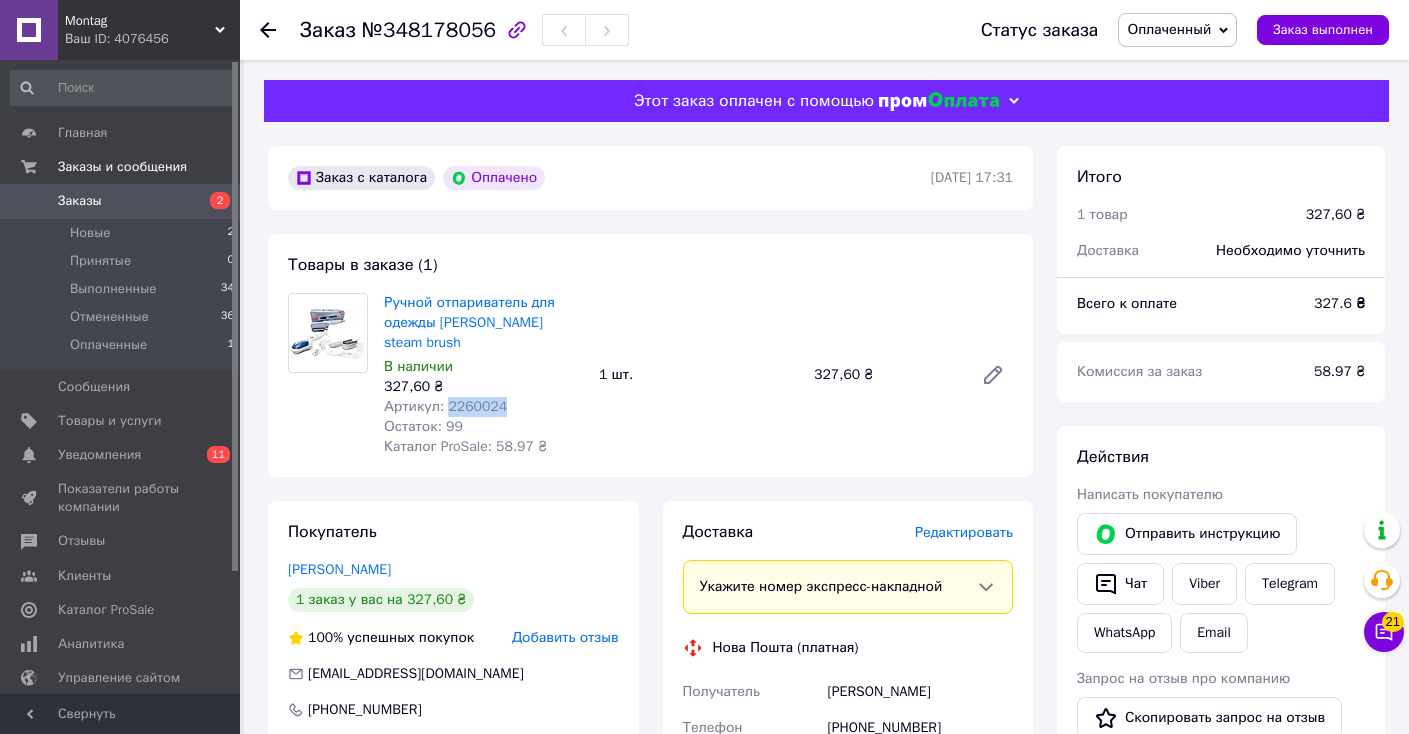 drag, startPoint x: 449, startPoint y: 383, endPoint x: 515, endPoint y: 384, distance: 66.007576 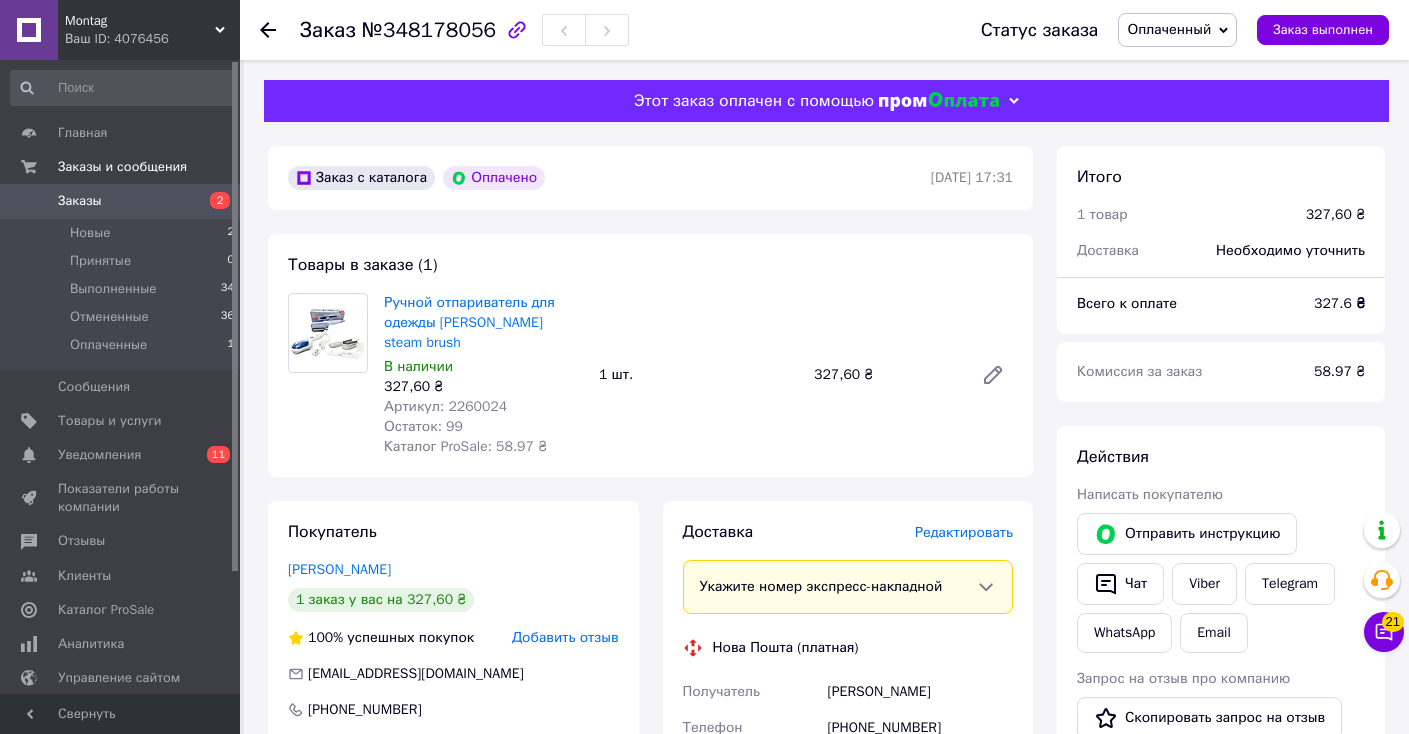 click at bounding box center (280, 30) 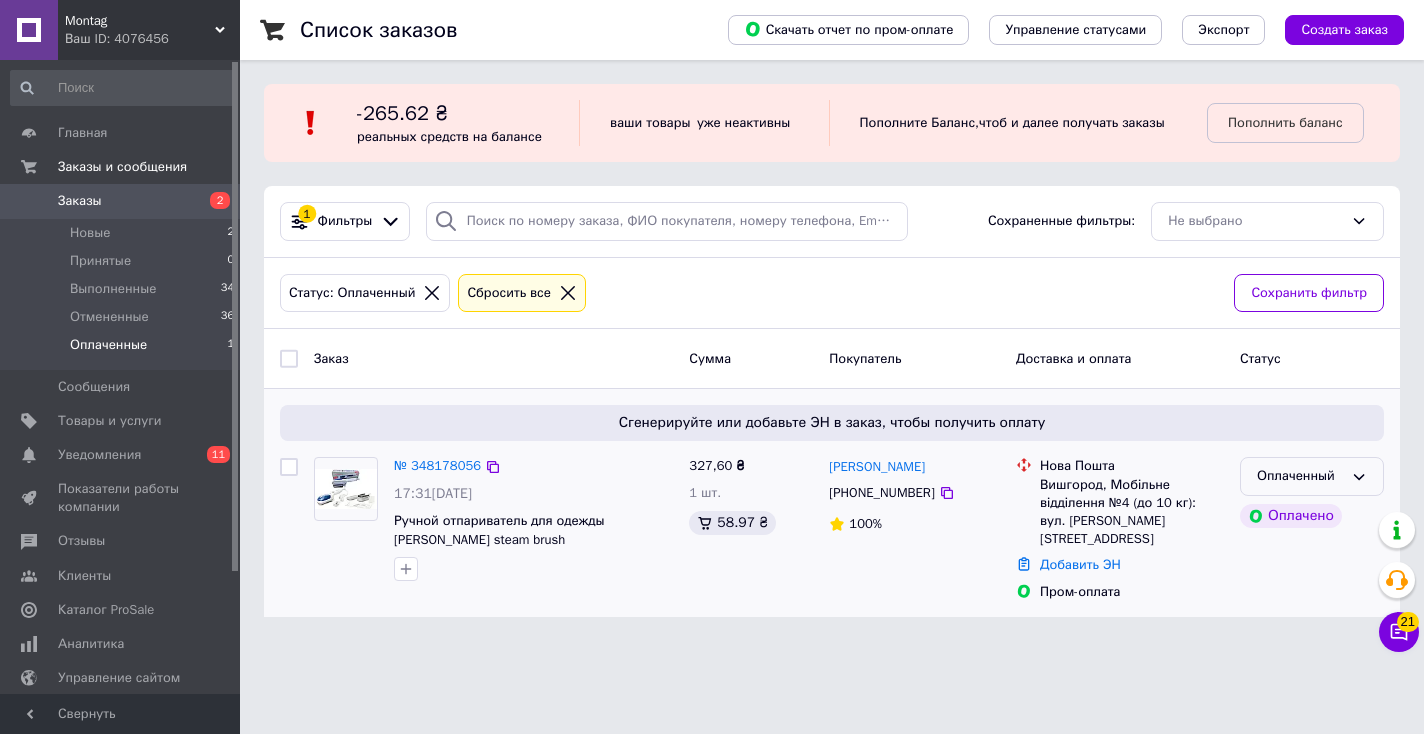 click 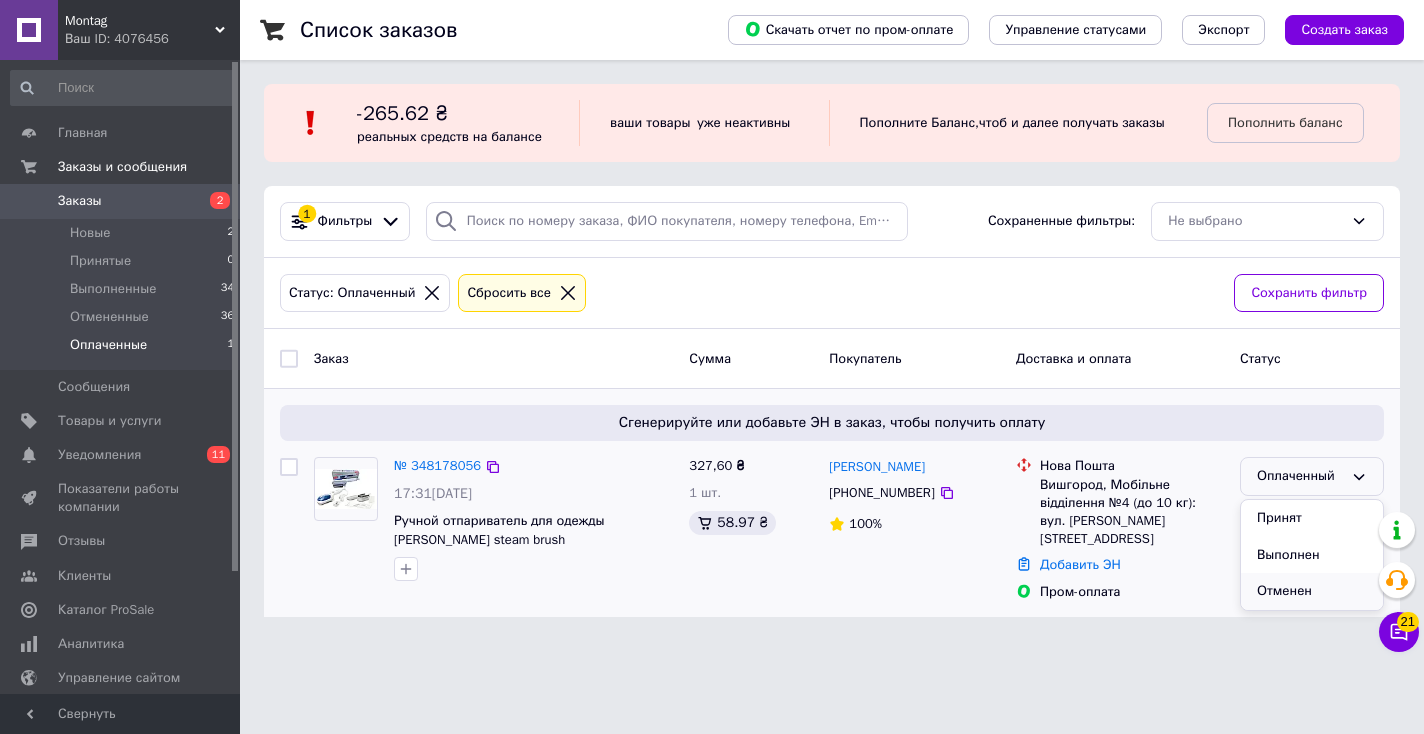click on "Отменен" at bounding box center (1312, 591) 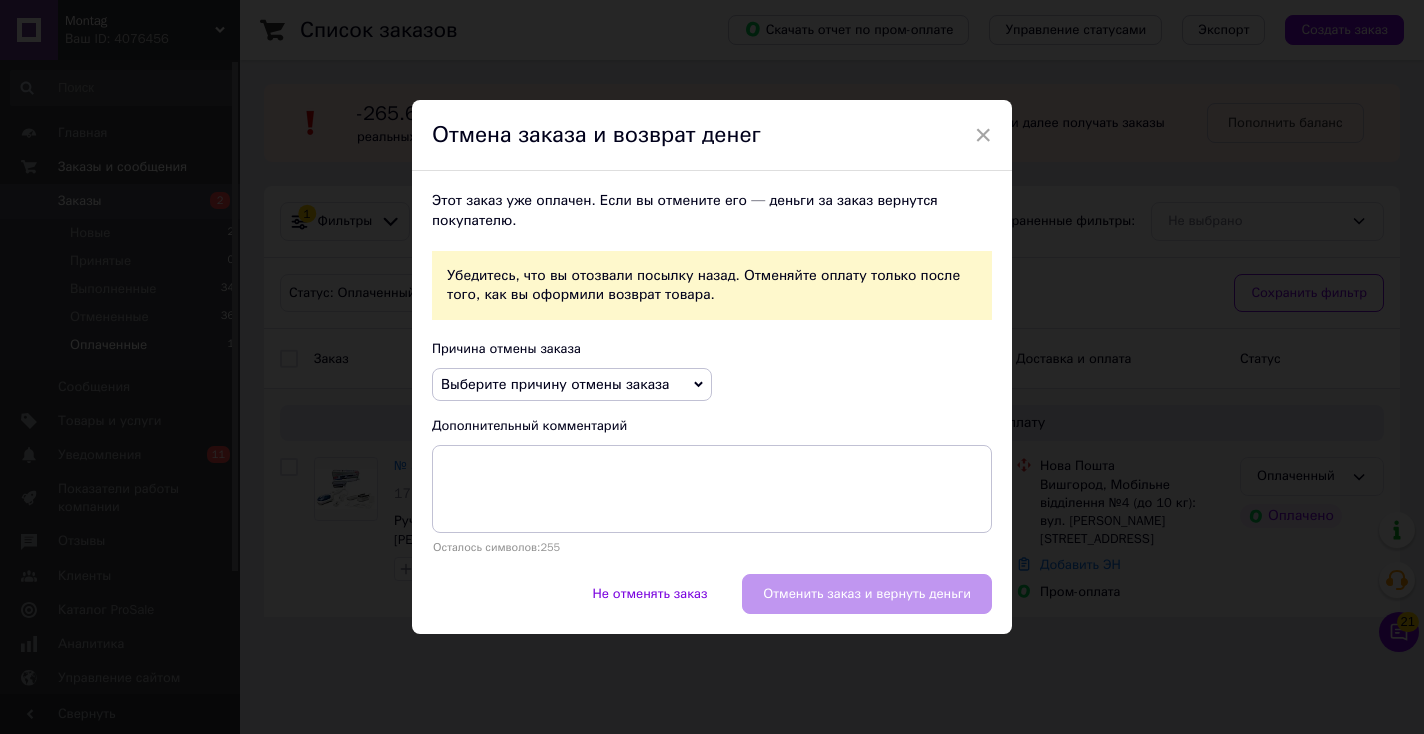 click on "Выберите причину отмены заказа" at bounding box center [555, 384] 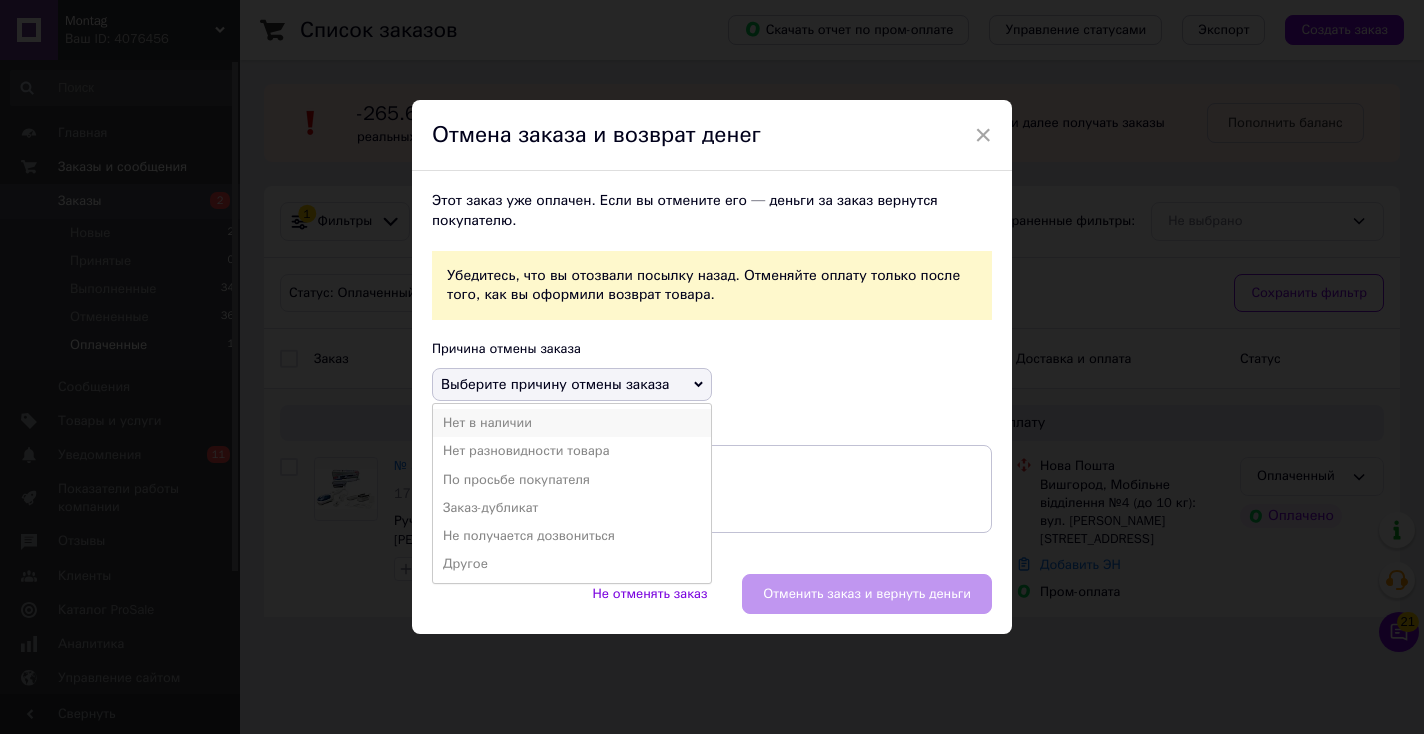 click on "Нет в наличии" at bounding box center [572, 423] 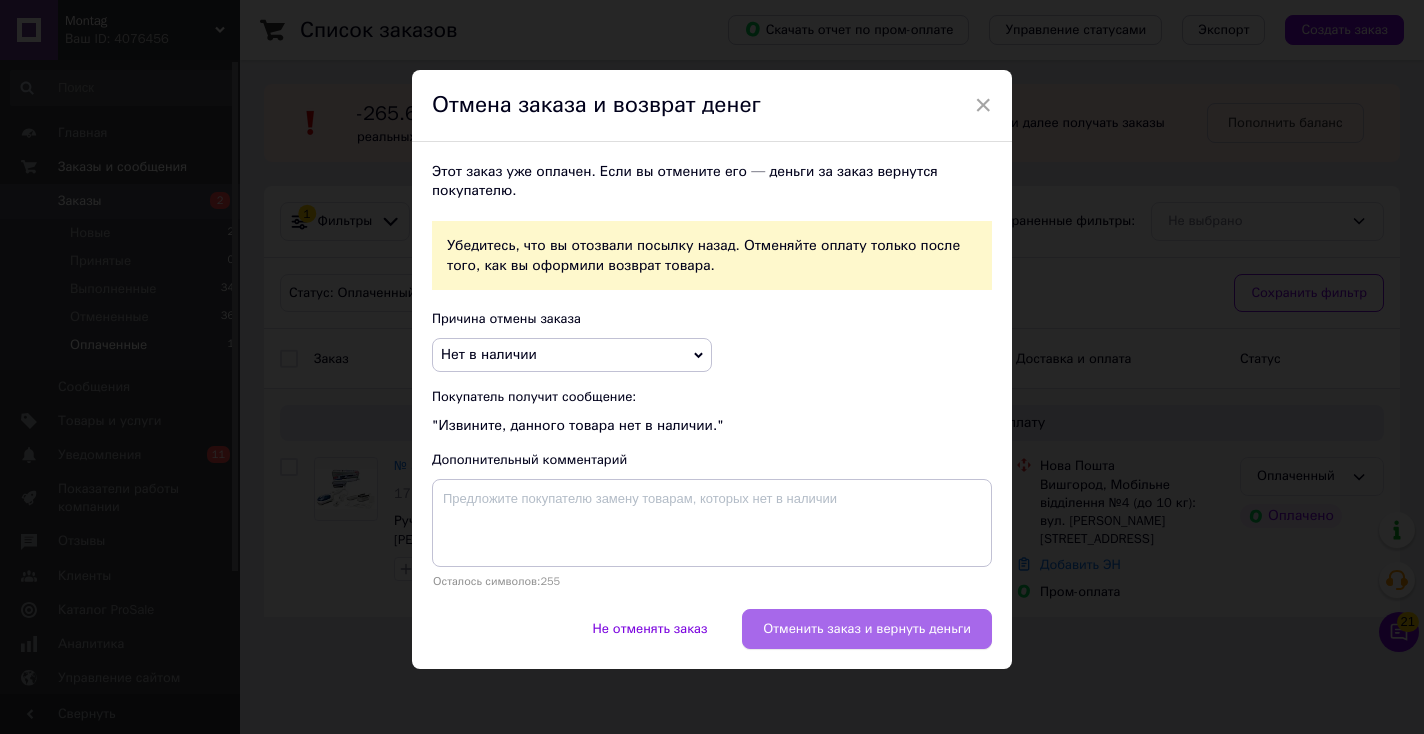 click on "Отменить заказ и вернуть деньги" at bounding box center [867, 629] 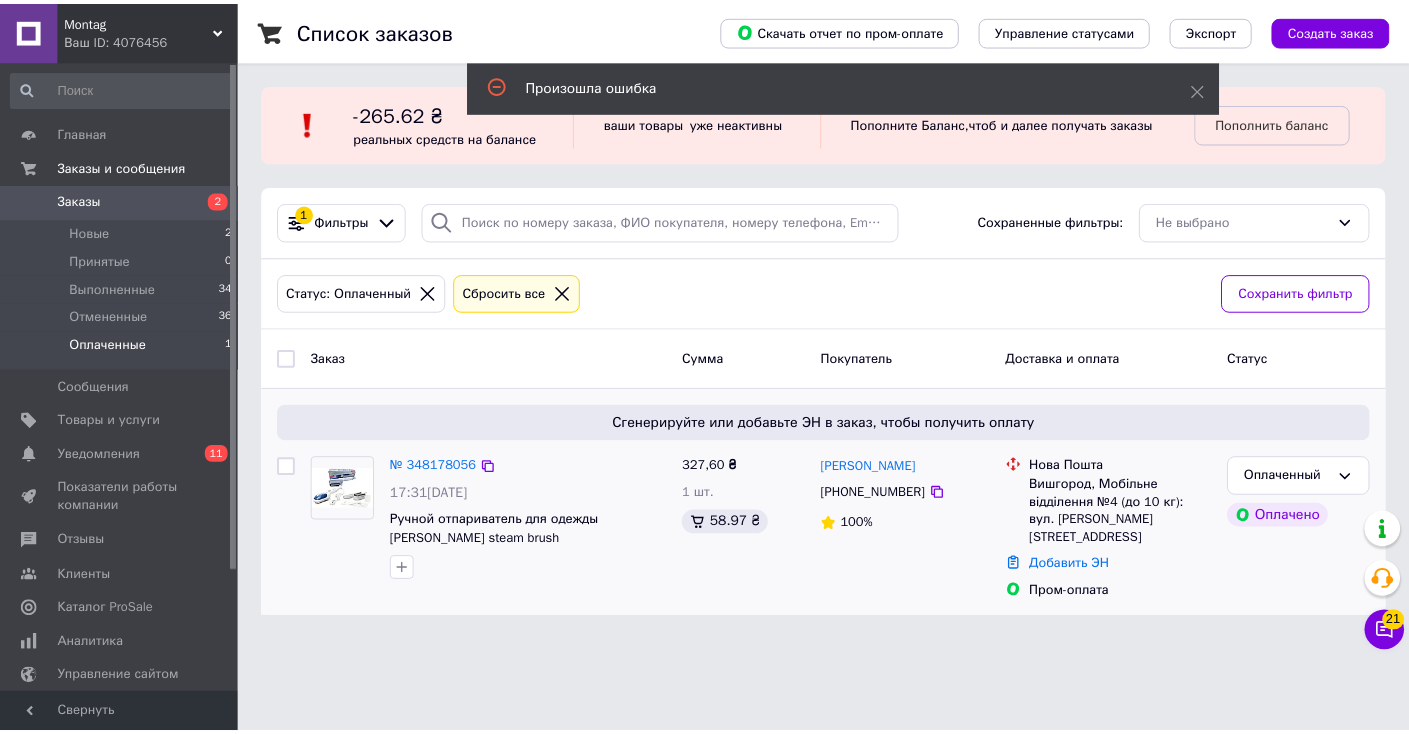 scroll, scrollTop: 0, scrollLeft: 0, axis: both 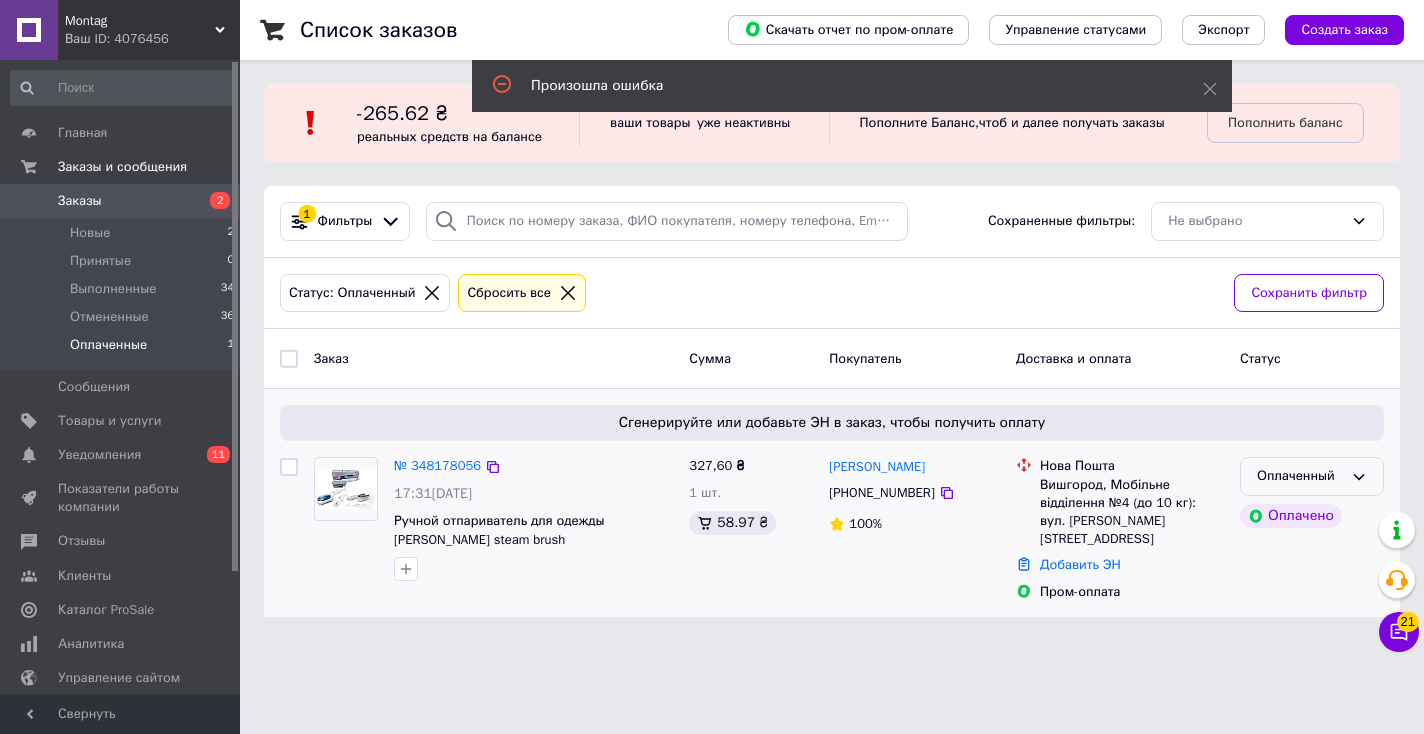 click on "Оплаченный" at bounding box center (1300, 476) 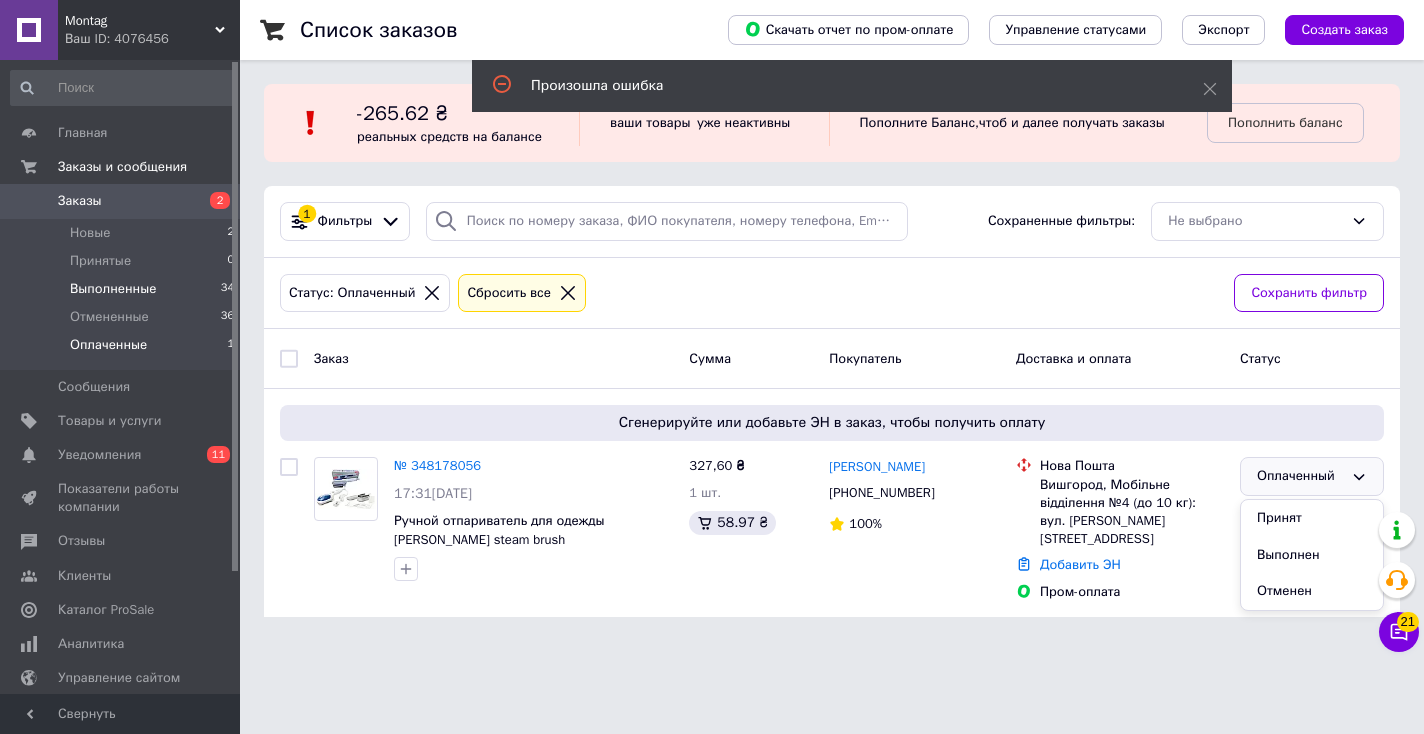 click on "Выполненные 34" at bounding box center (123, 289) 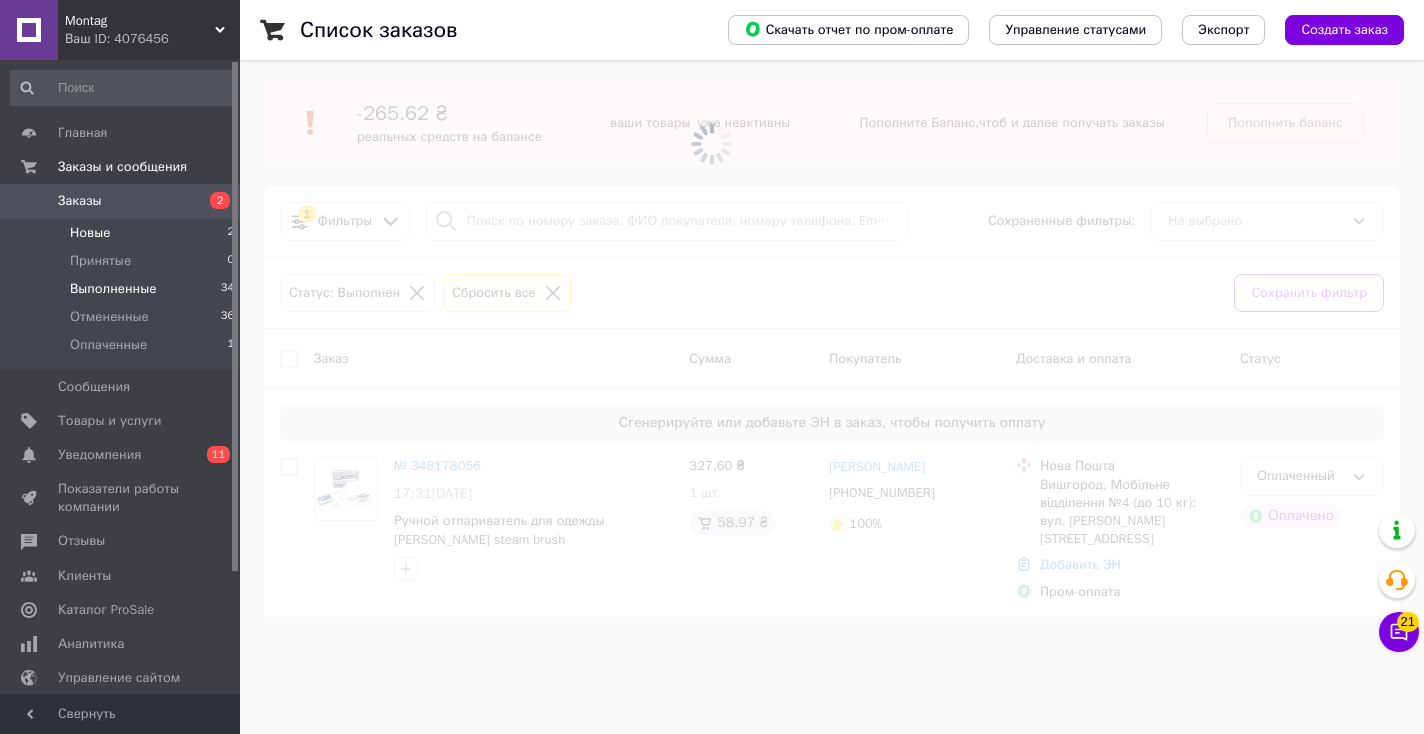 click on "Новые 2" at bounding box center [123, 233] 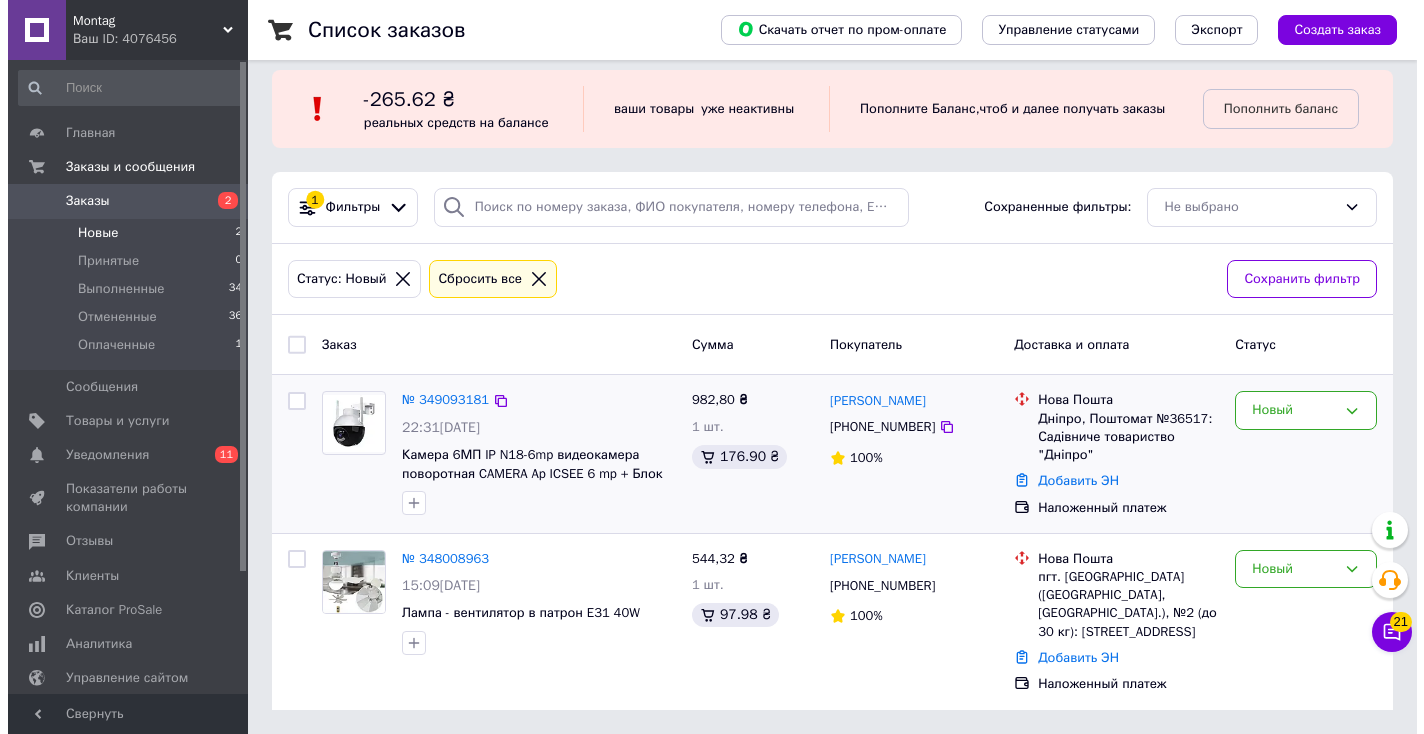 scroll, scrollTop: 28, scrollLeft: 0, axis: vertical 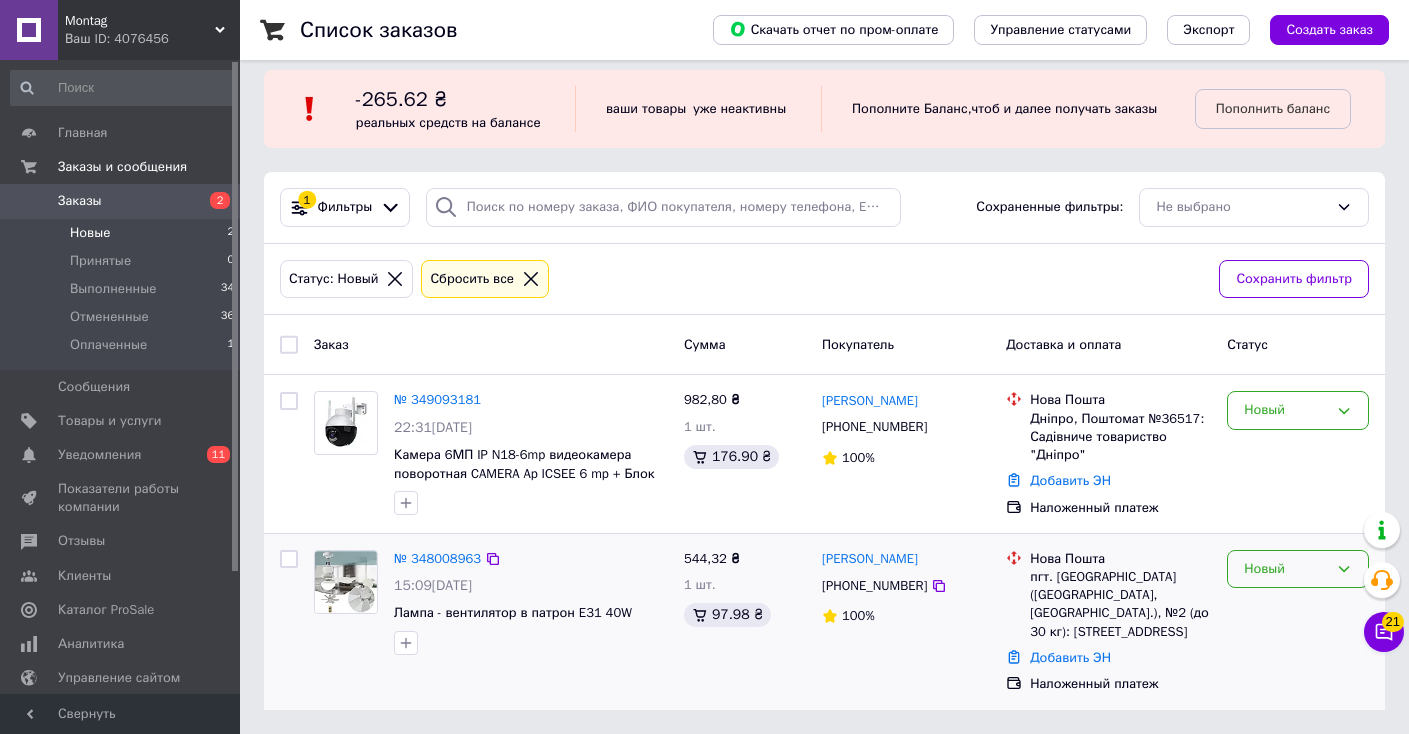click on "Новый" at bounding box center (1286, 569) 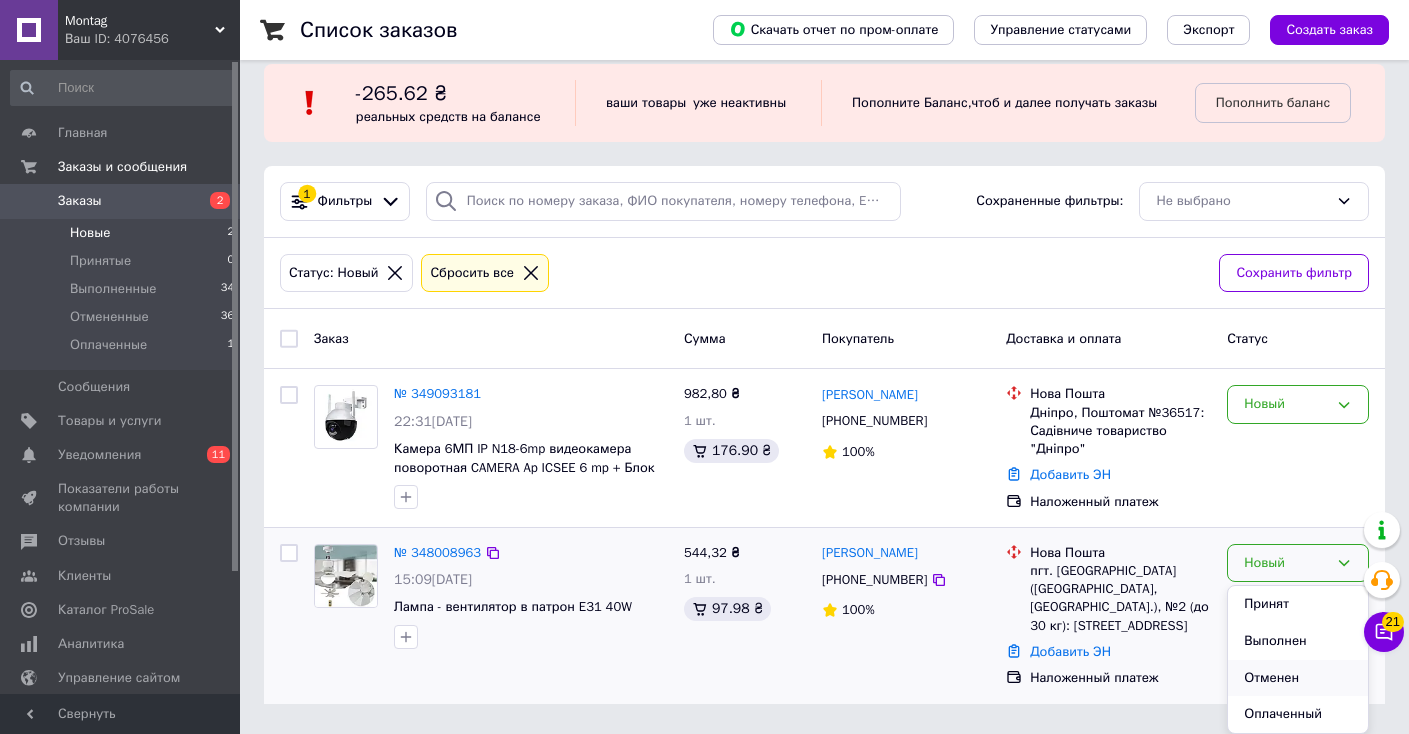 click on "Отменен" at bounding box center [1298, 678] 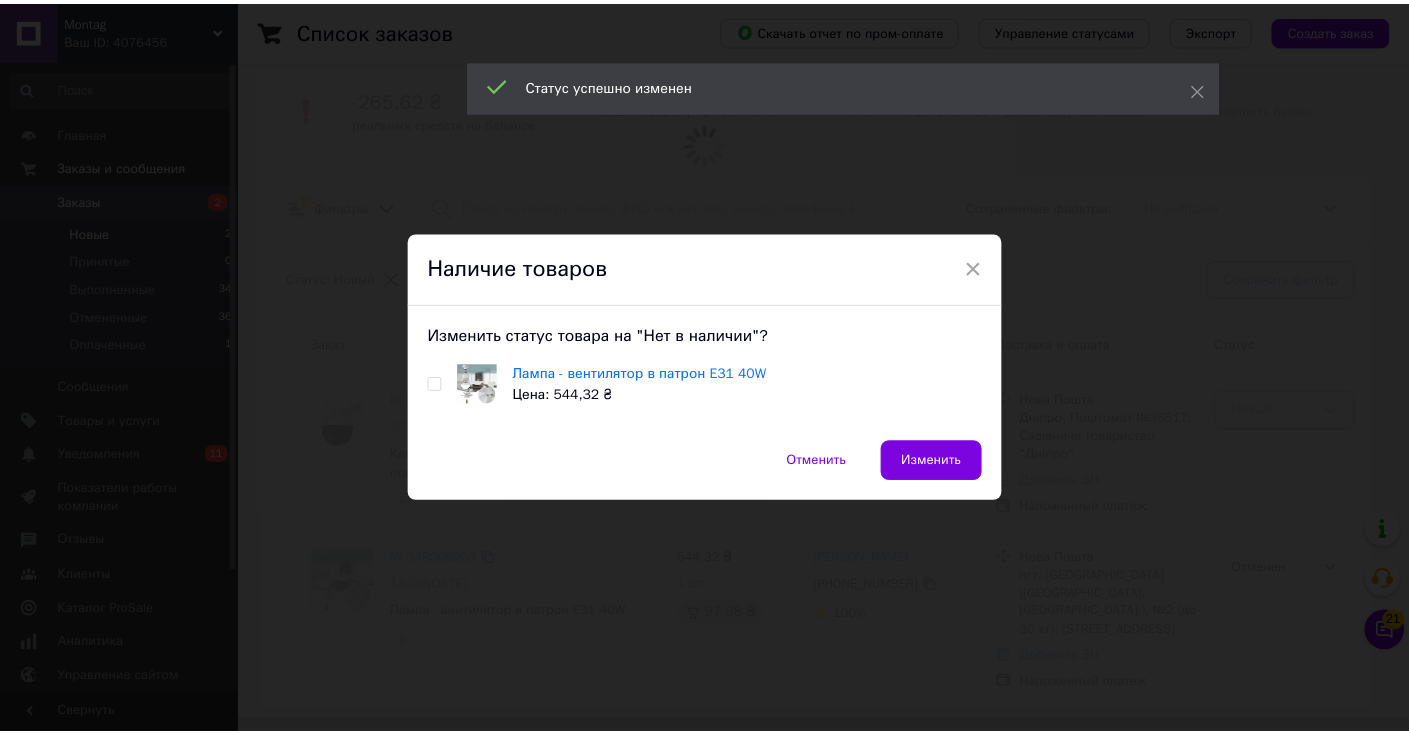 scroll, scrollTop: 2, scrollLeft: 0, axis: vertical 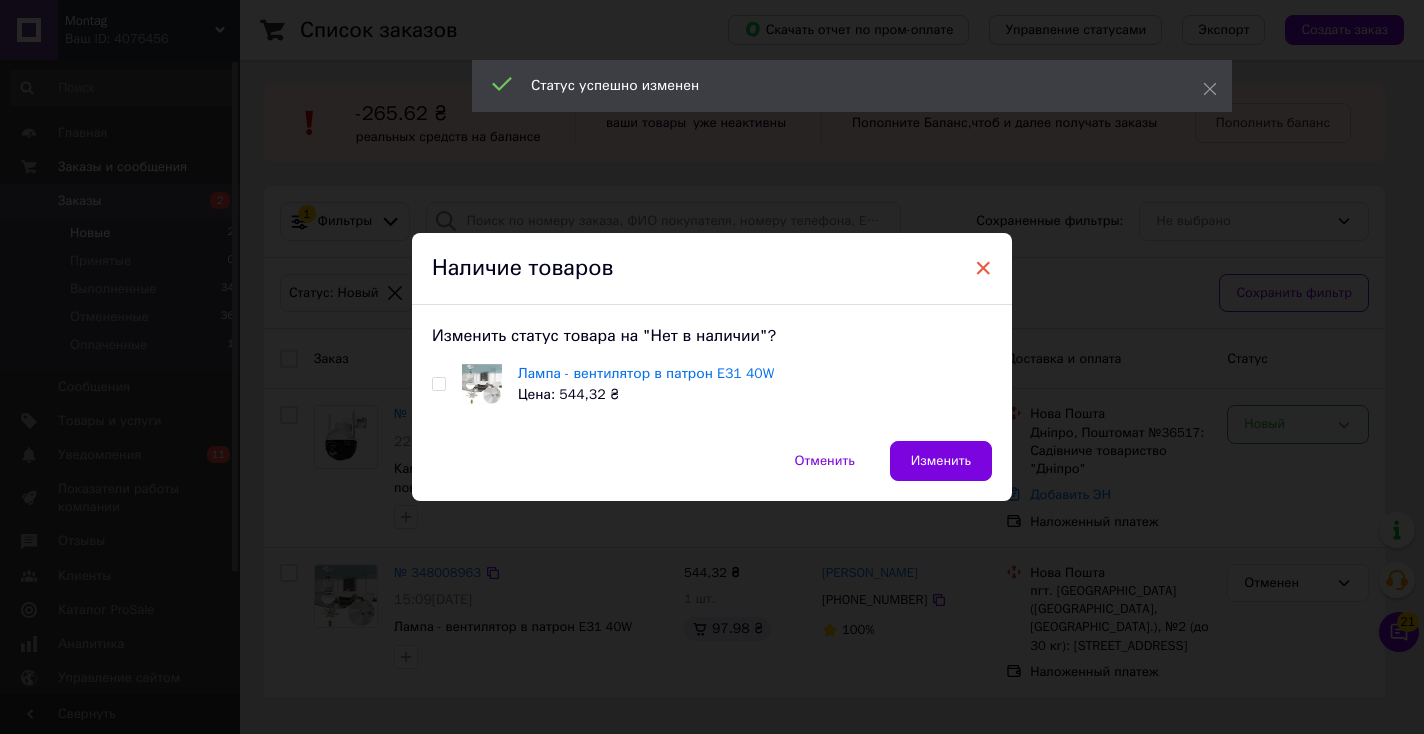 click on "×" at bounding box center (983, 268) 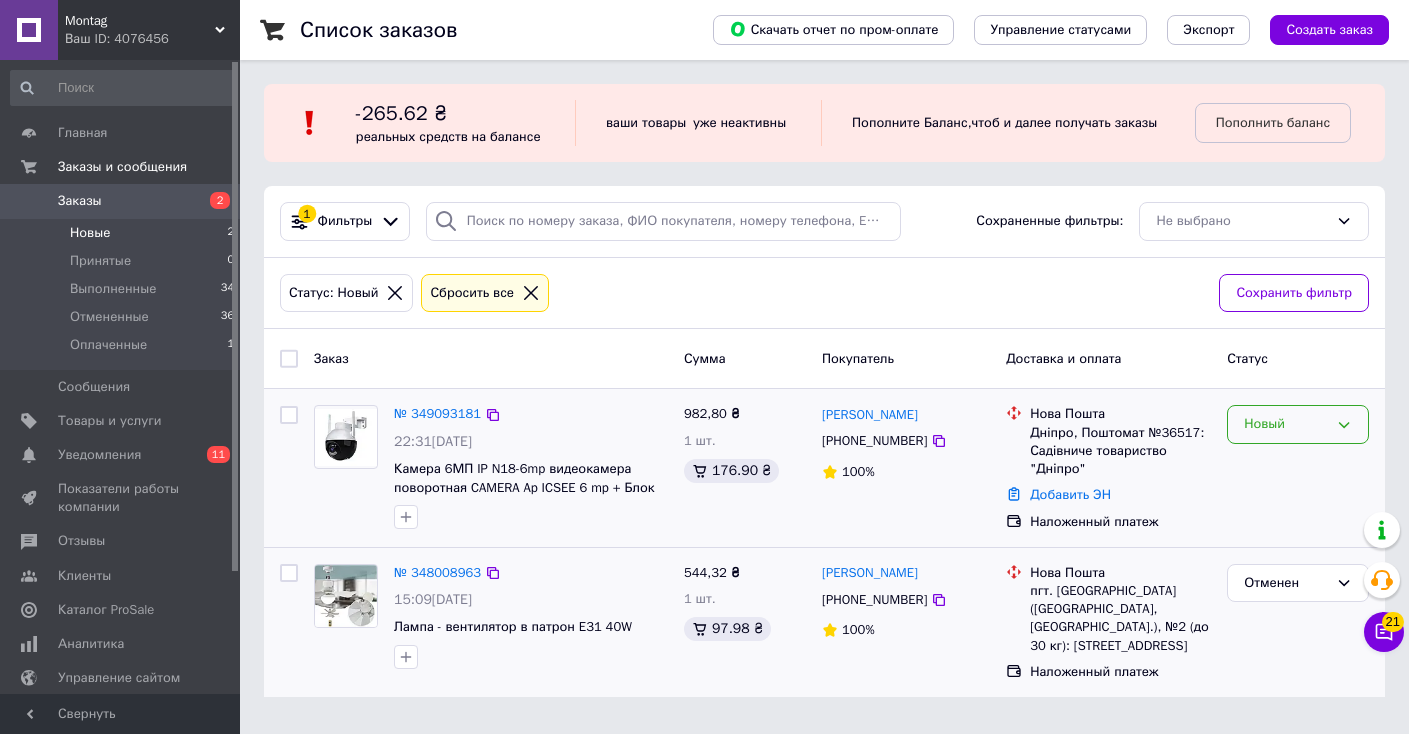 click on "Новый" at bounding box center (1298, 424) 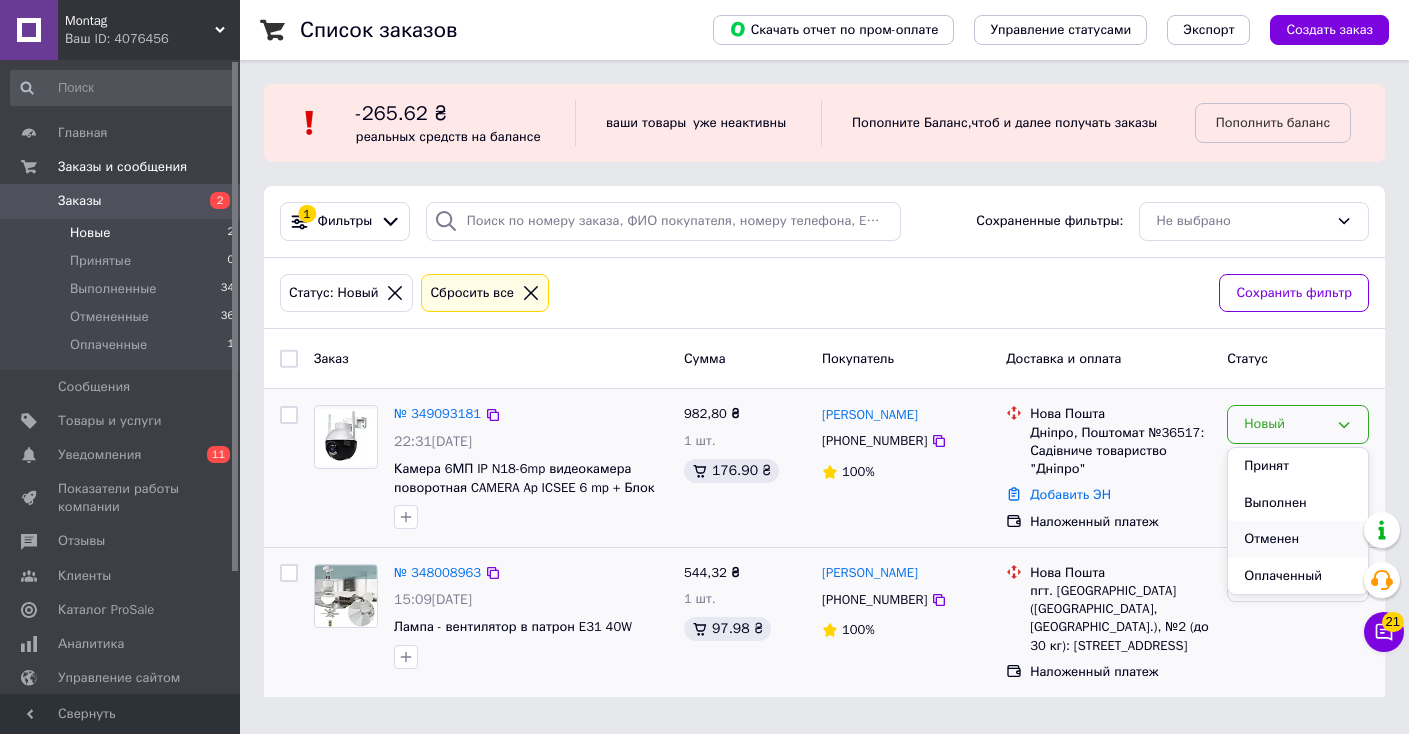 click on "Отменен" at bounding box center (1298, 539) 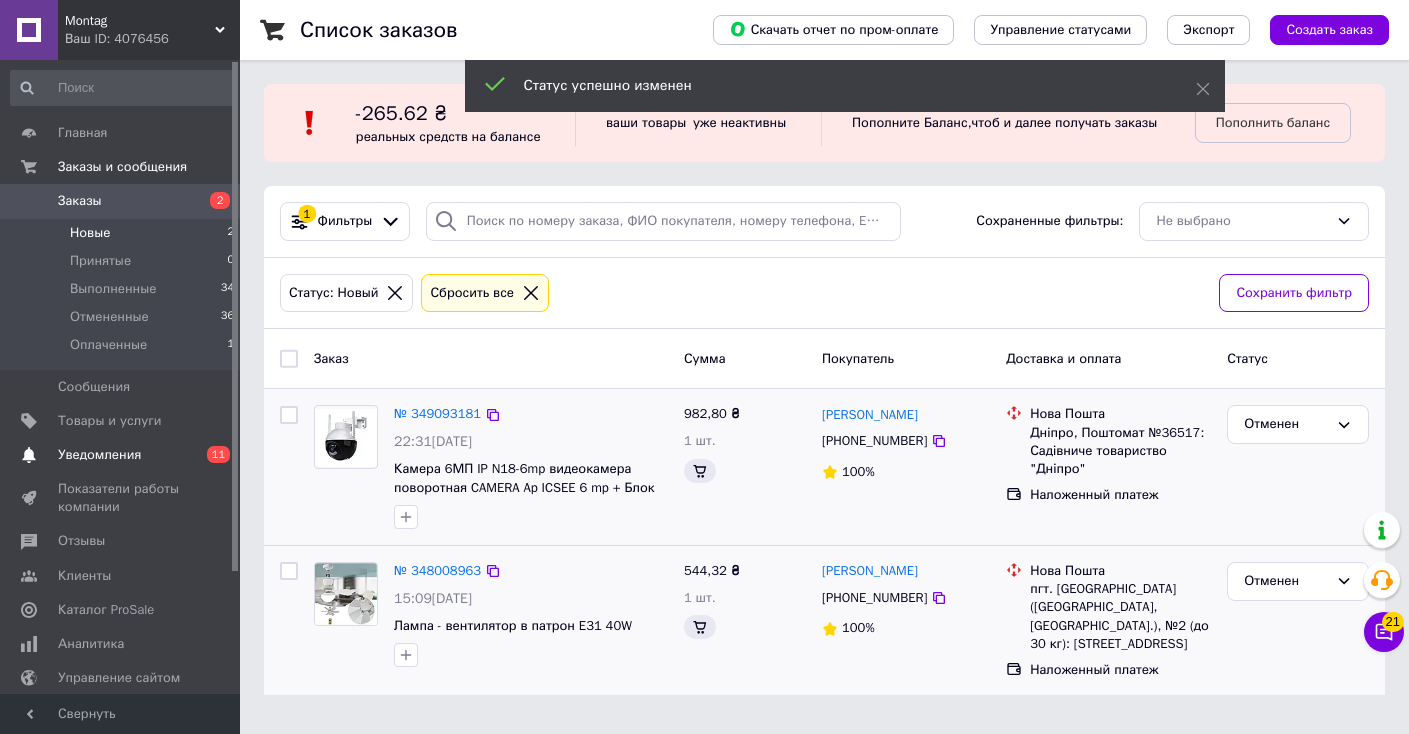 scroll, scrollTop: 1, scrollLeft: 0, axis: vertical 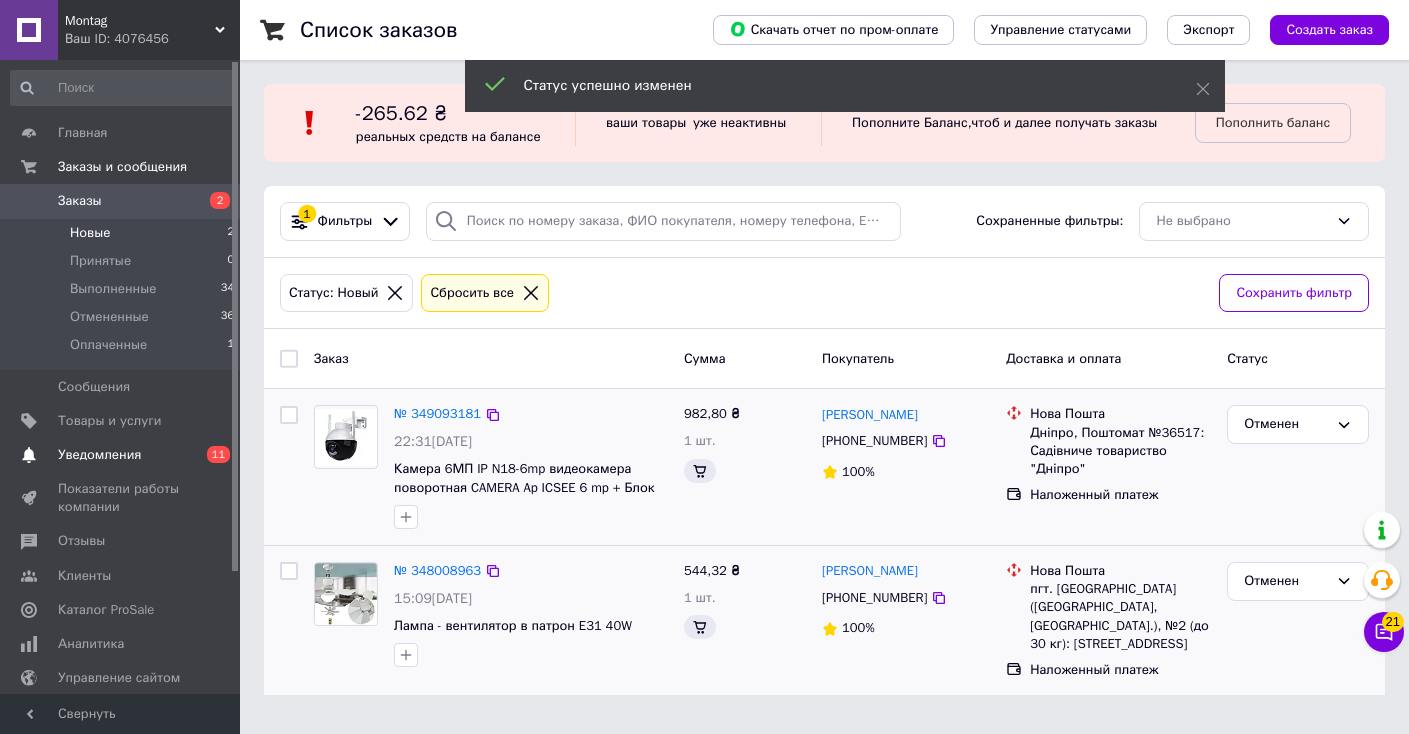 click on "0 11" at bounding box center (212, 455) 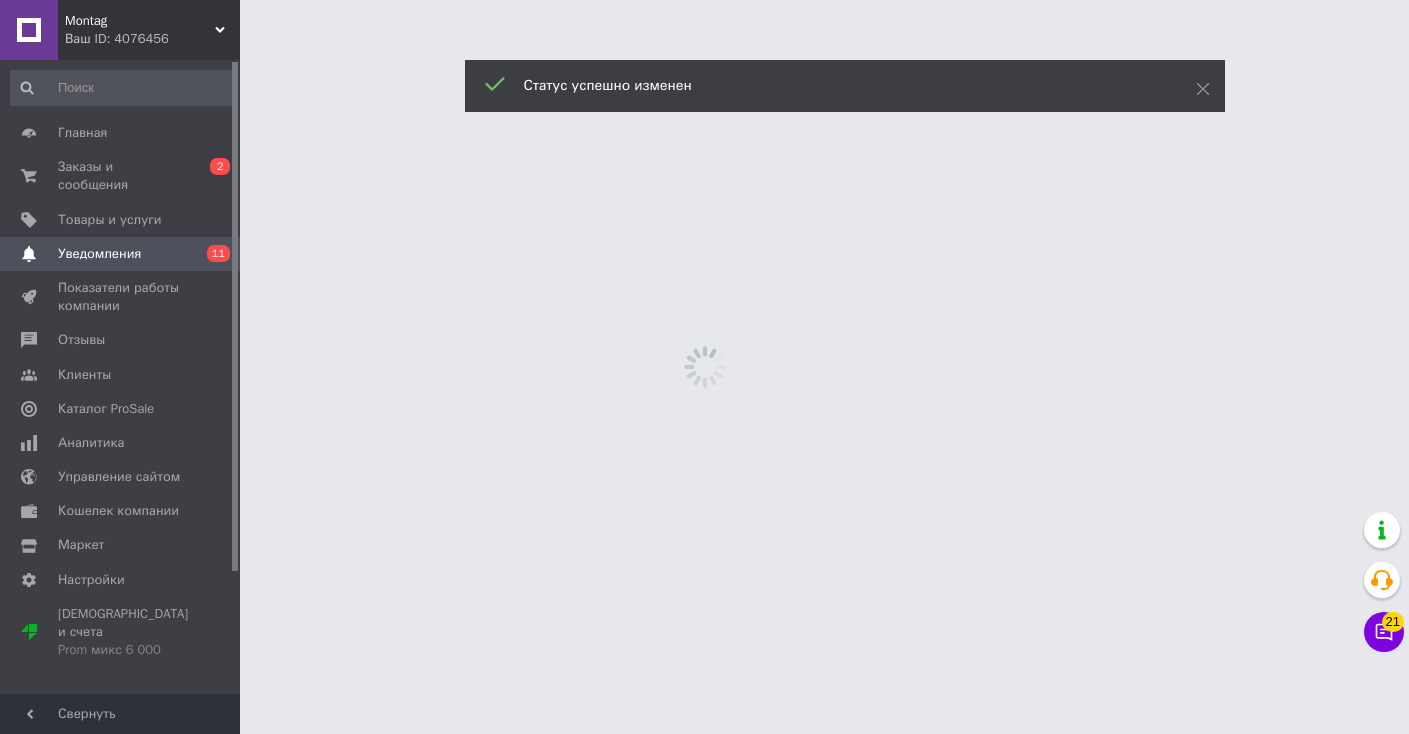 scroll, scrollTop: 0, scrollLeft: 0, axis: both 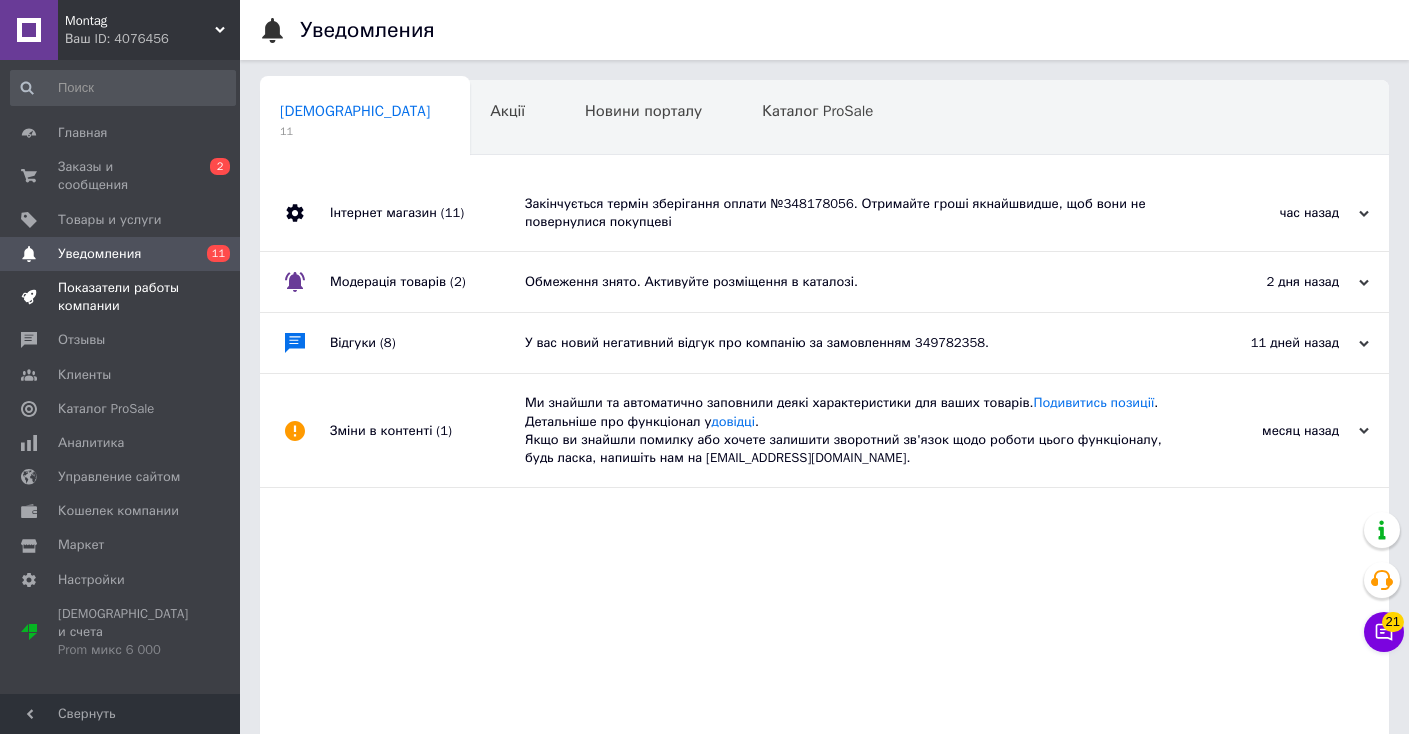 click at bounding box center [212, 297] 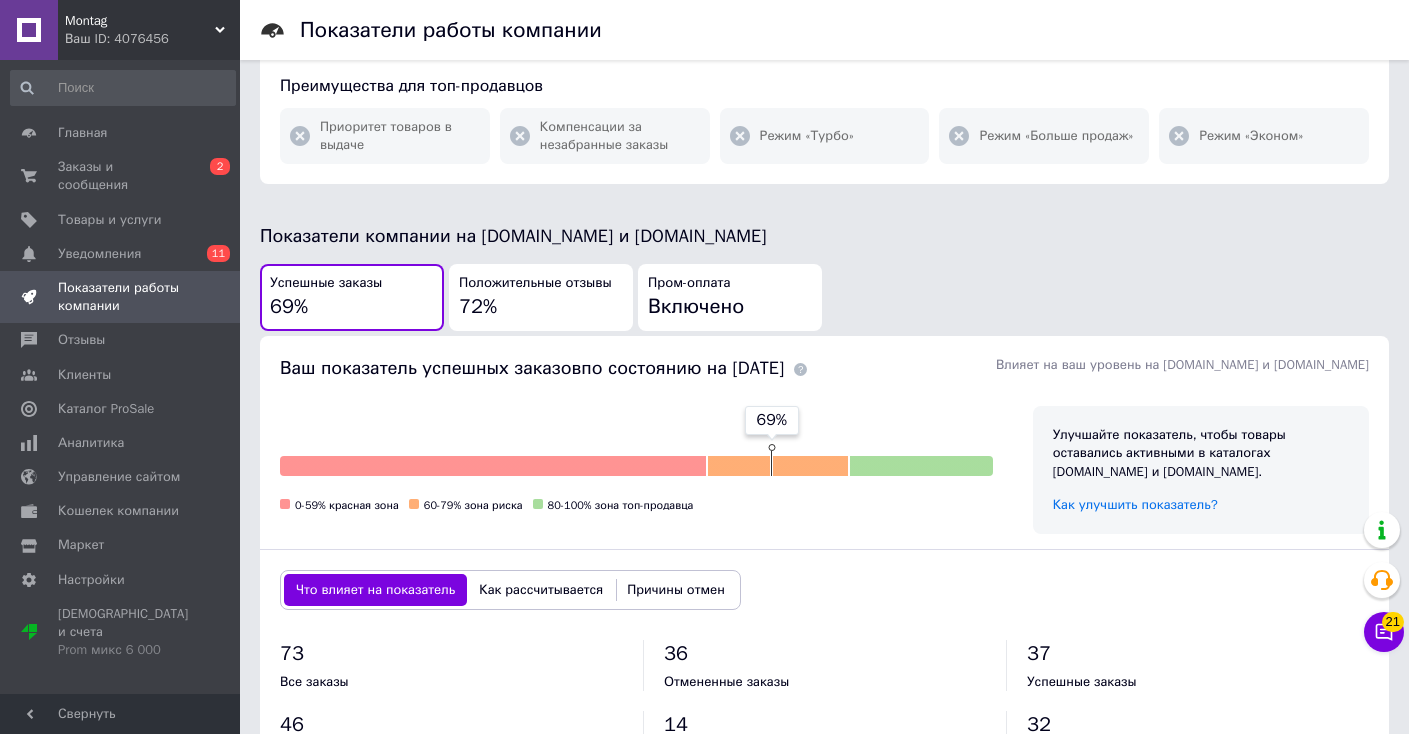scroll, scrollTop: 396, scrollLeft: 0, axis: vertical 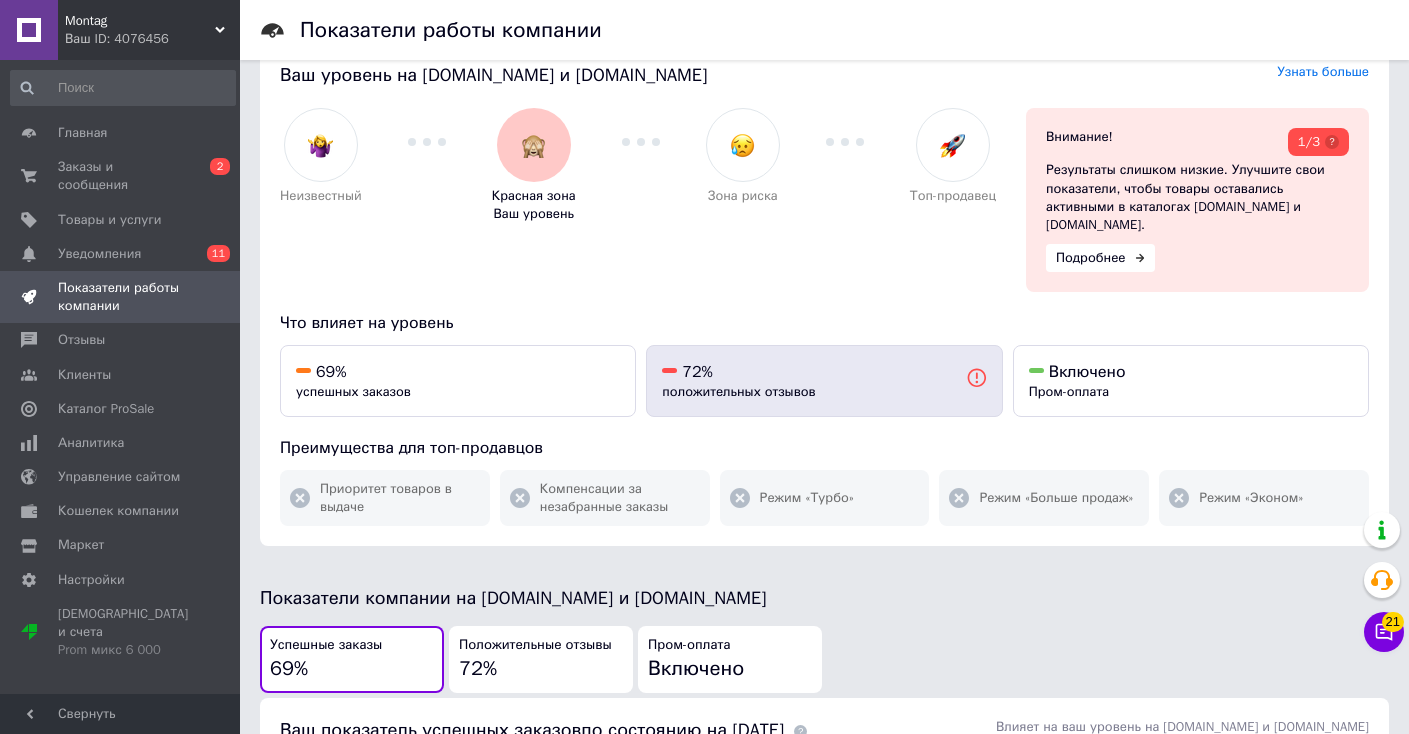click on "72%" at bounding box center [814, 372] 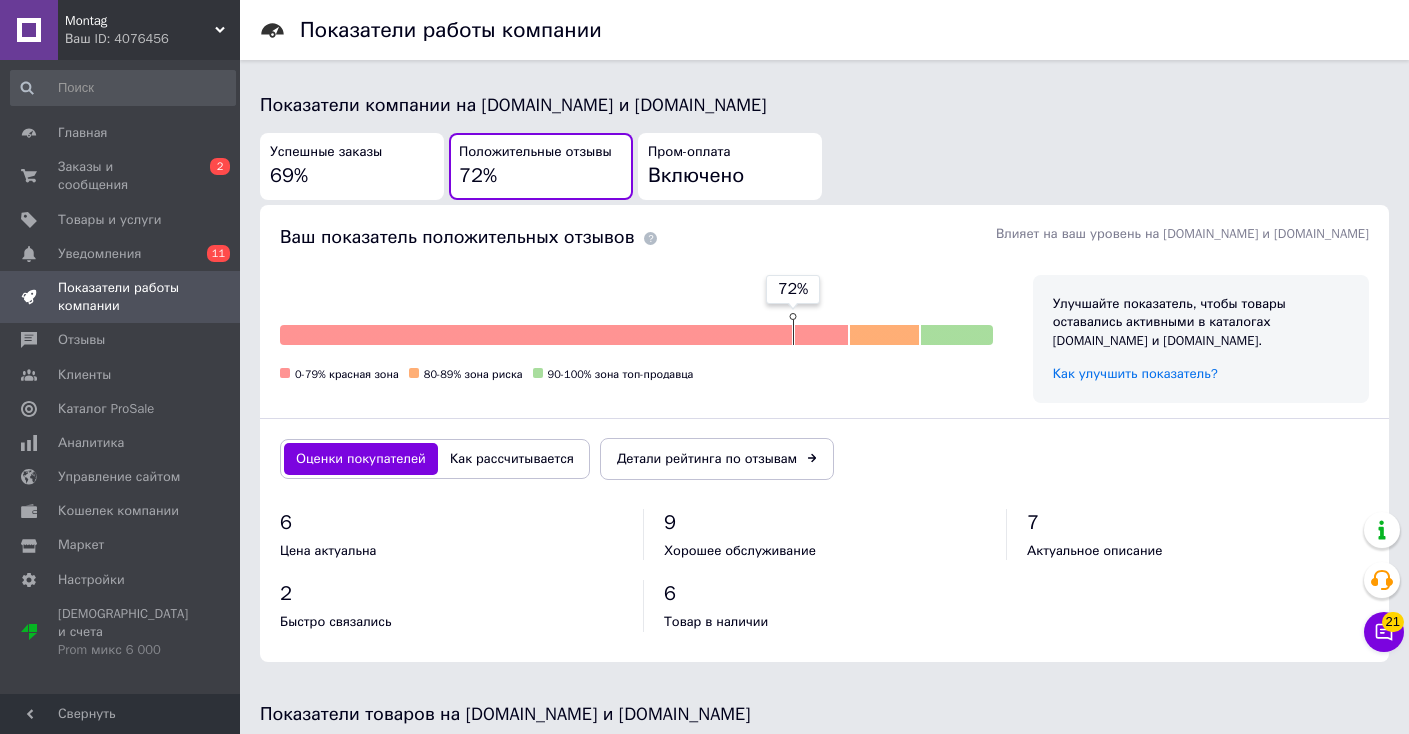 scroll, scrollTop: 529, scrollLeft: 0, axis: vertical 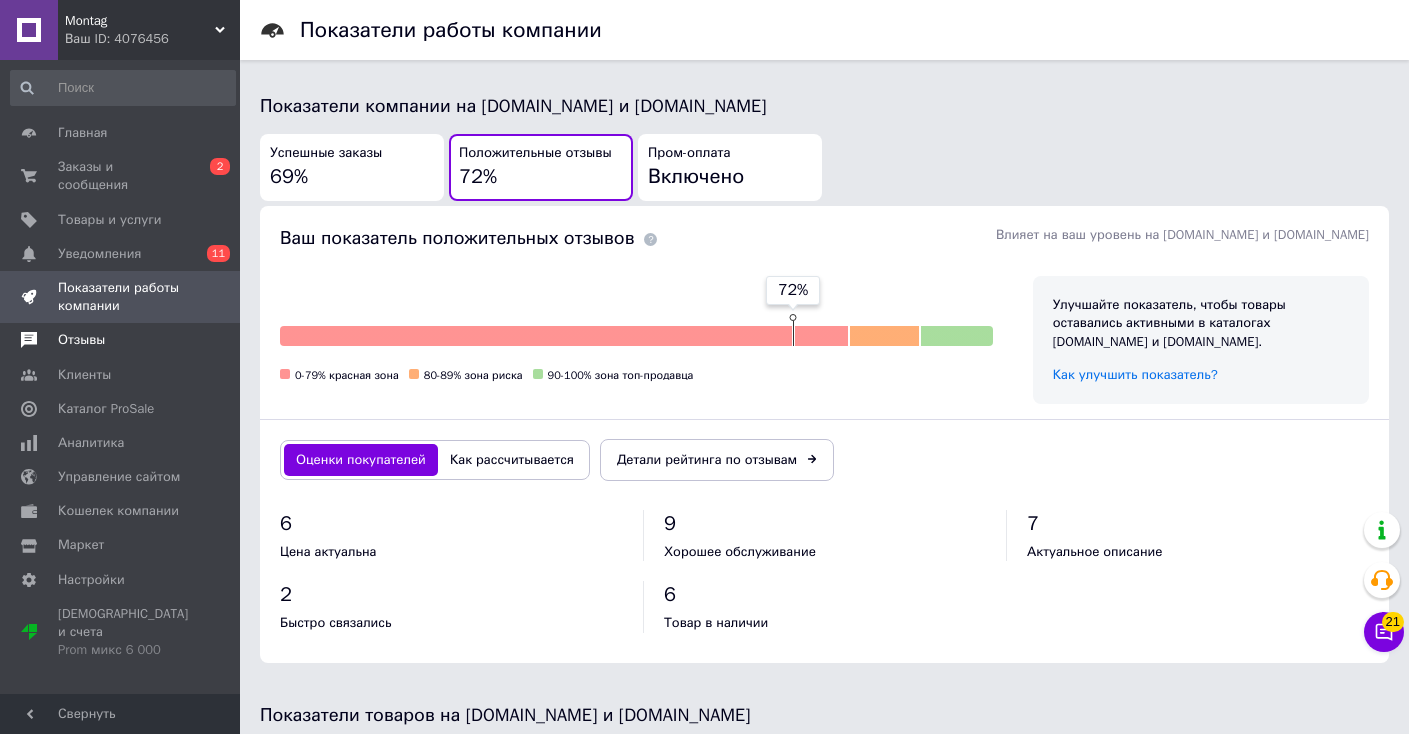 click on "Отзывы" at bounding box center [121, 340] 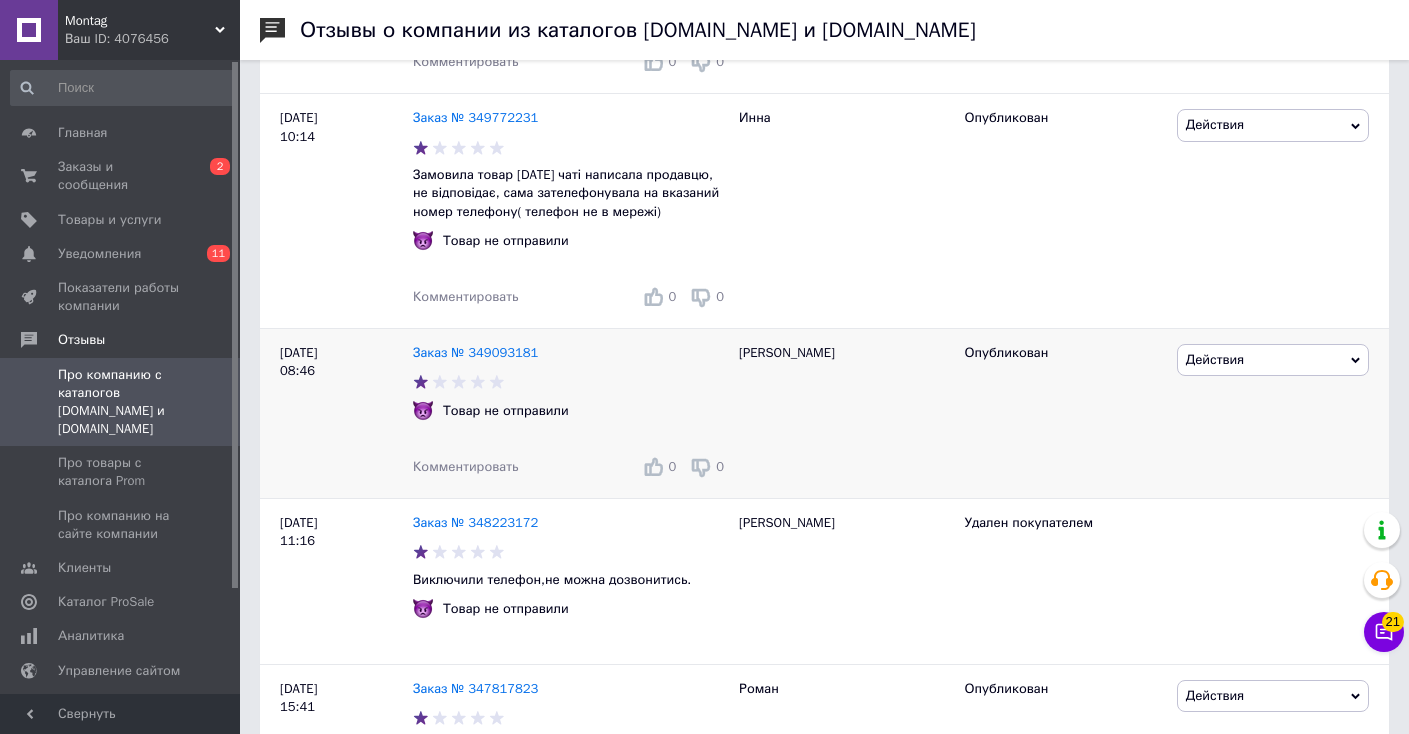 scroll, scrollTop: 565, scrollLeft: 0, axis: vertical 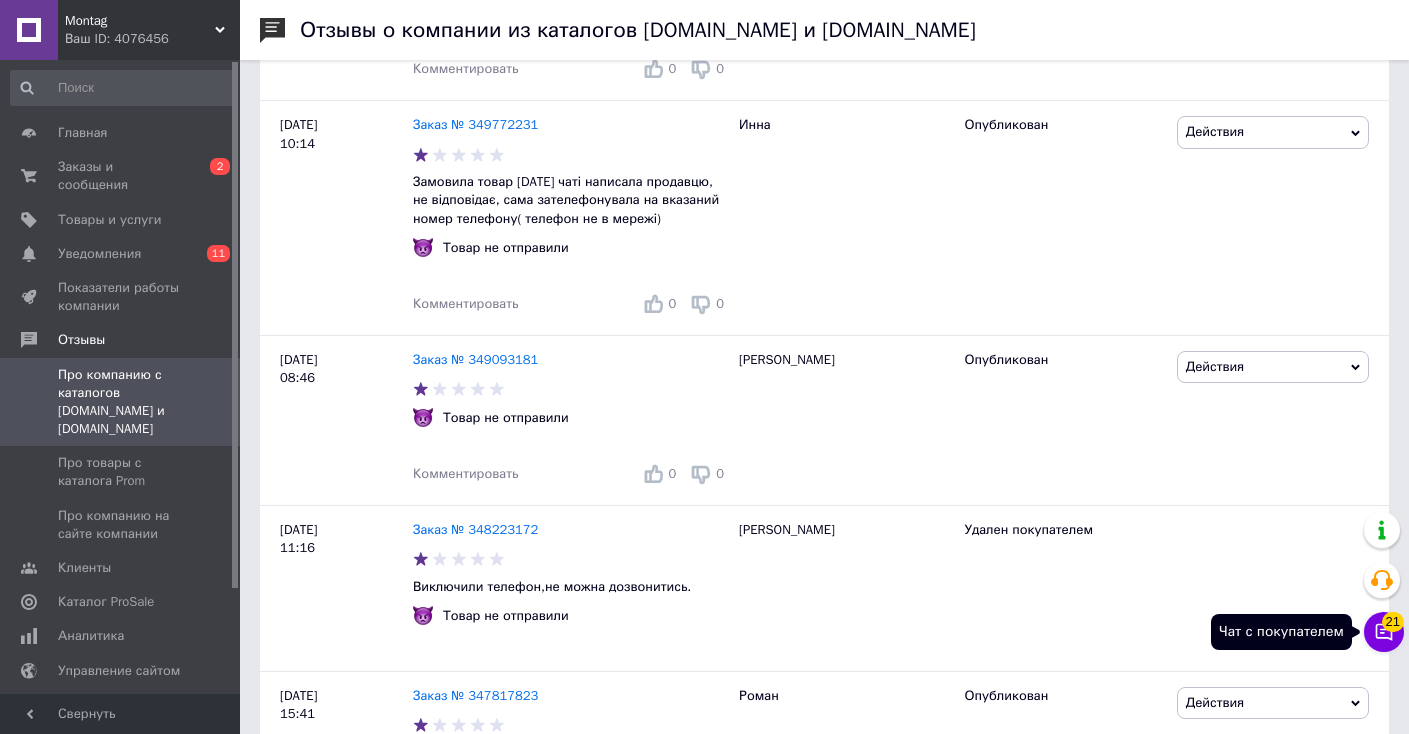click 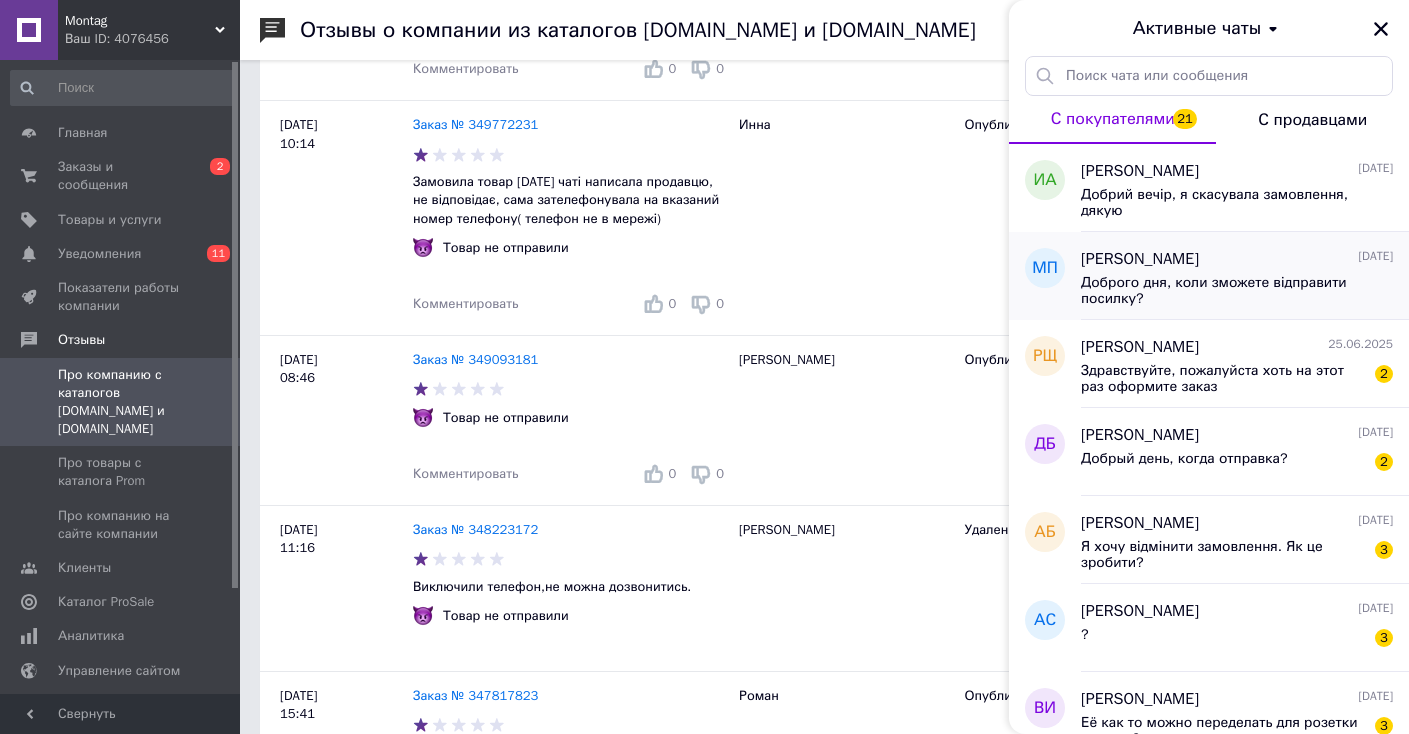 scroll, scrollTop: 0, scrollLeft: 0, axis: both 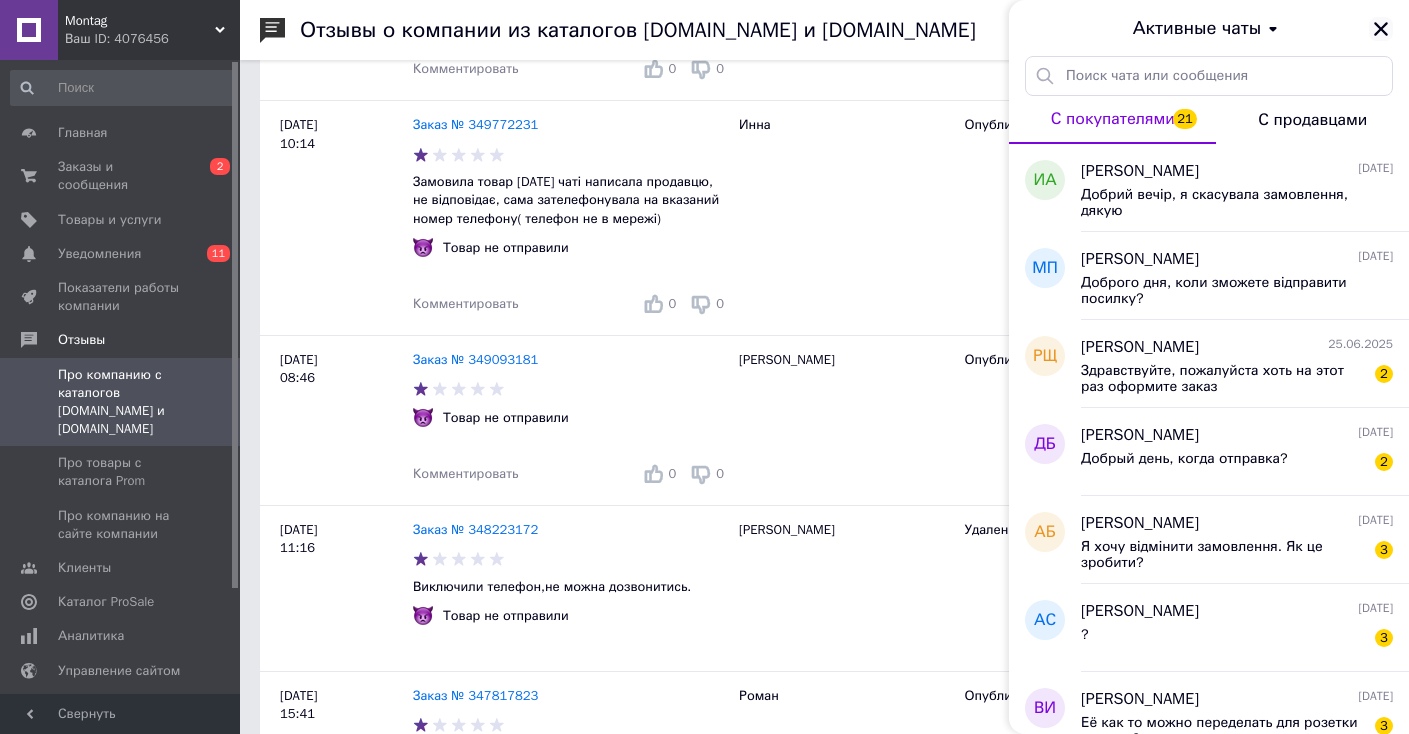 click 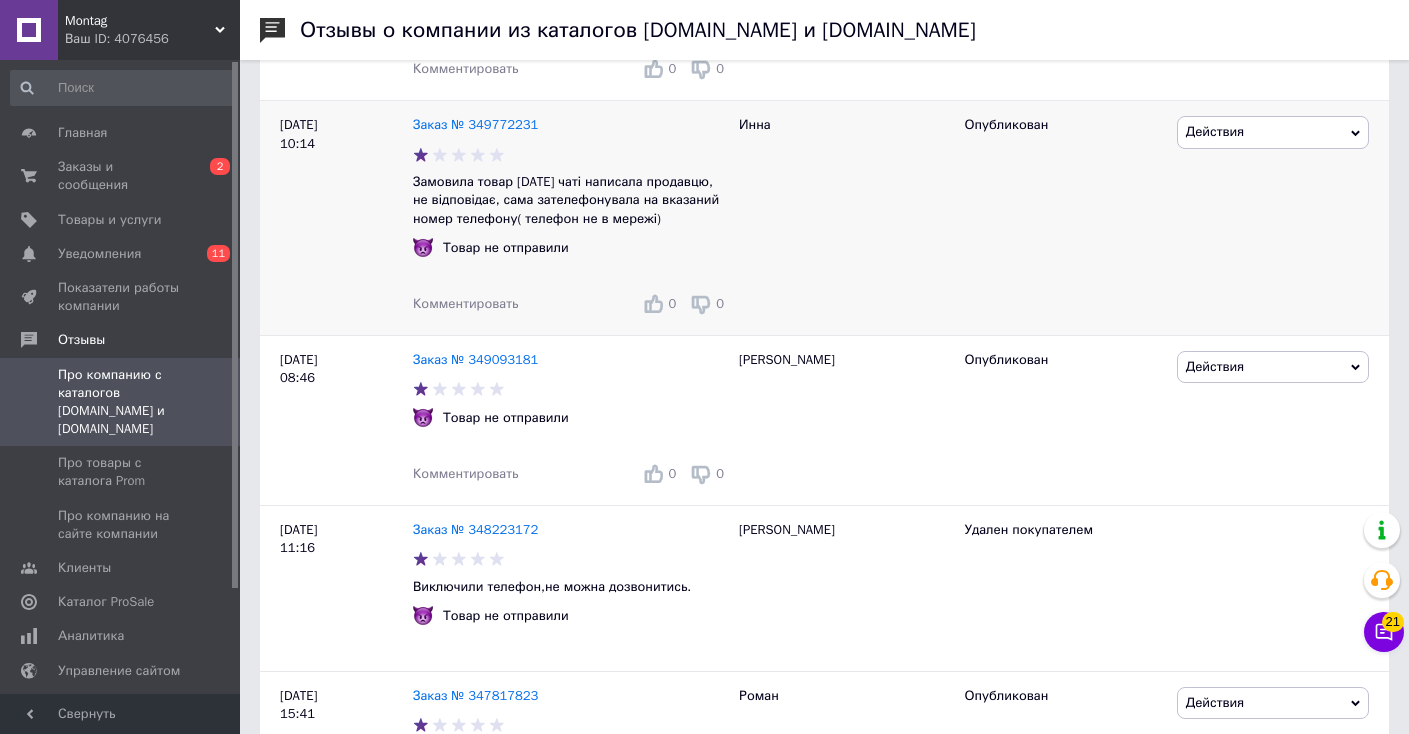 click on "Действия" at bounding box center (1273, 132) 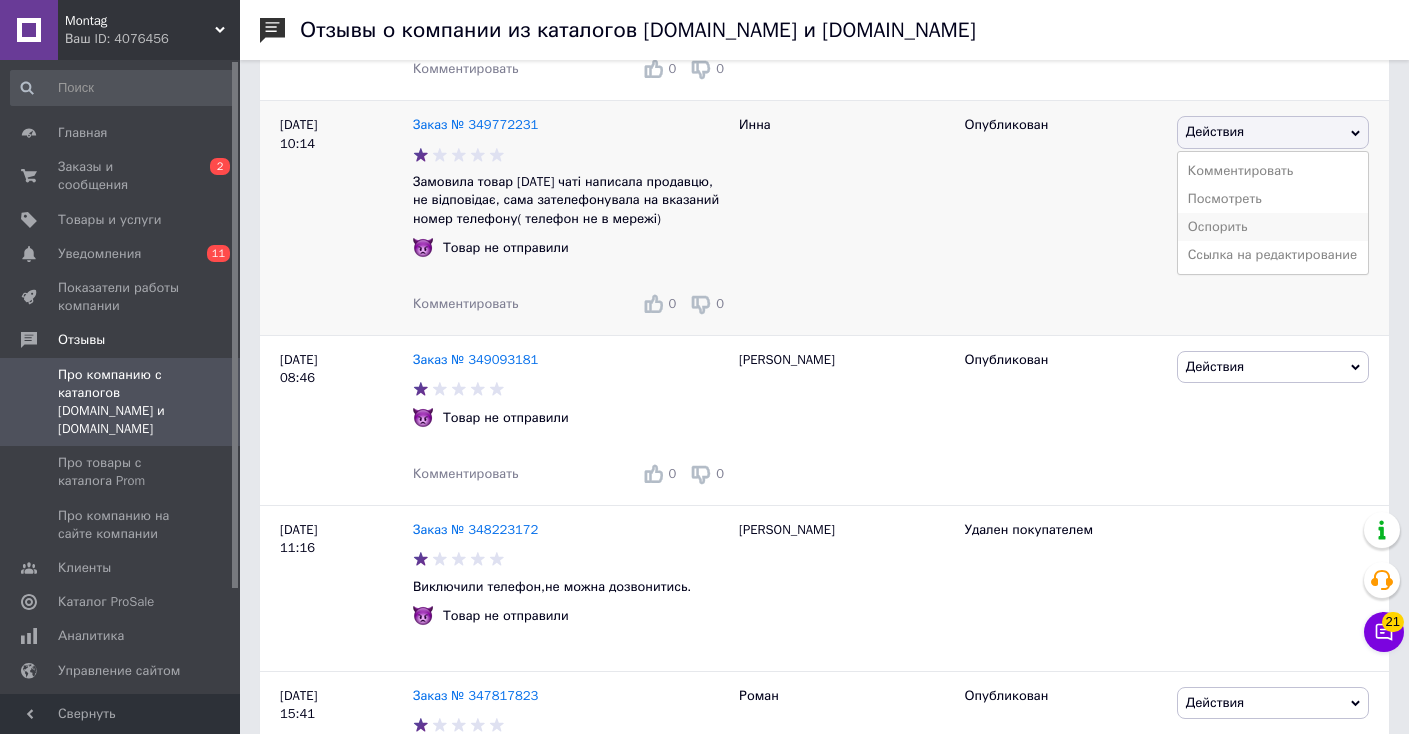 click on "Оспорить" at bounding box center [1273, 227] 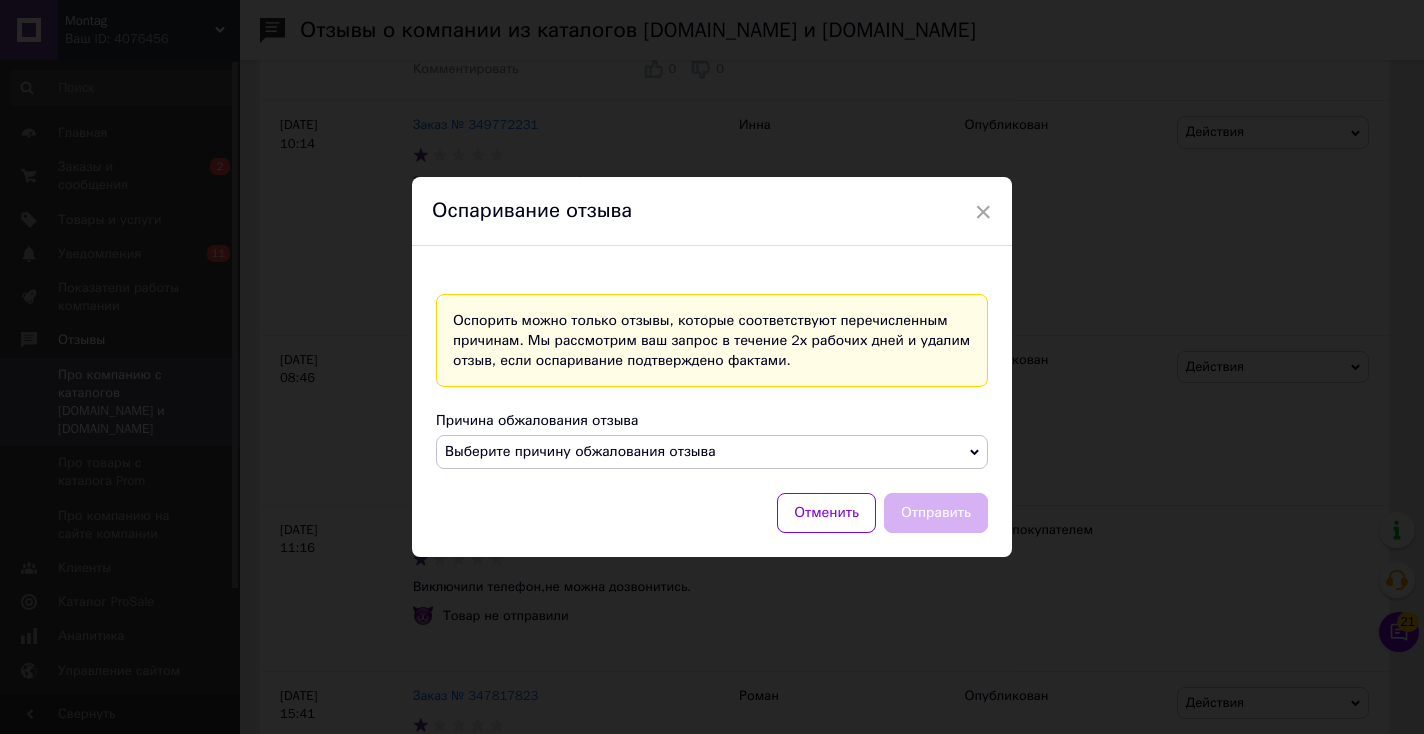 click on "Выберите причину обжалования отзыва" at bounding box center [712, 452] 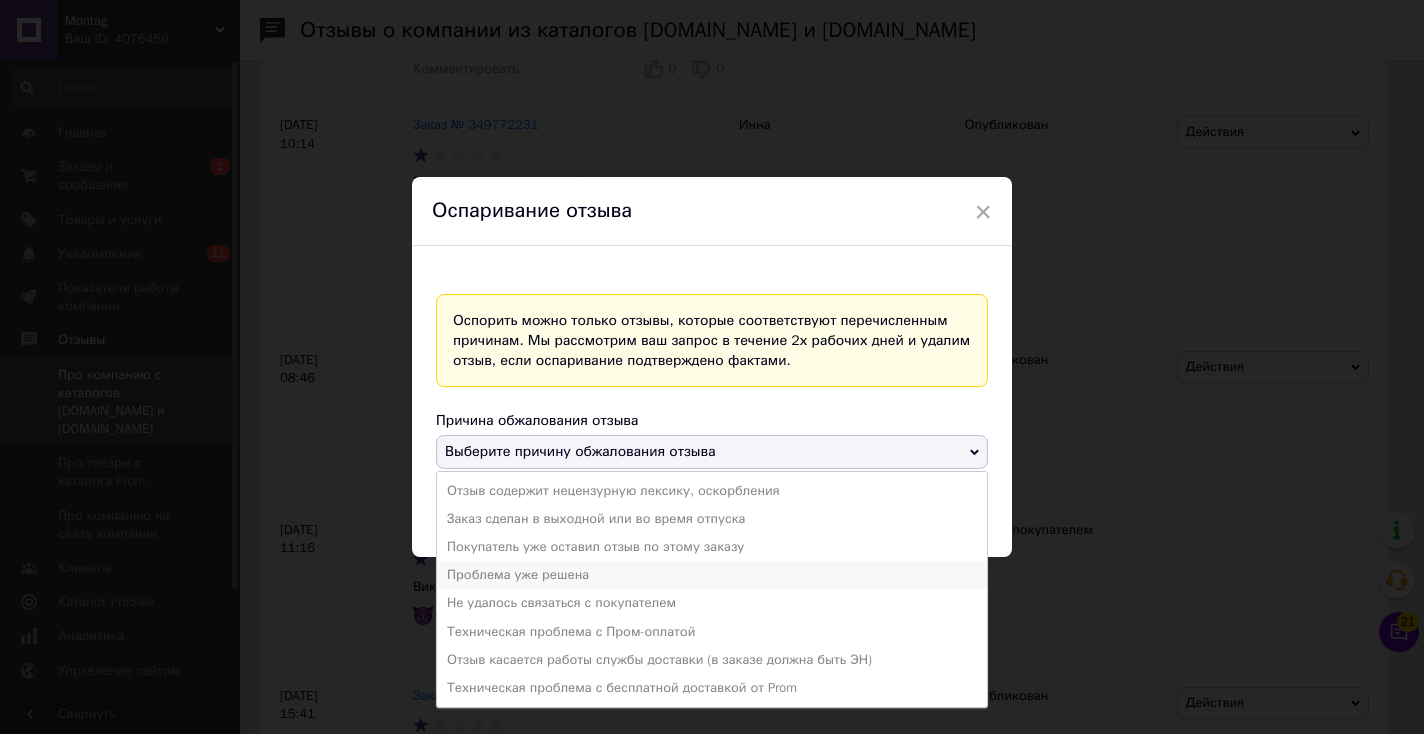 click on "Проблема уже решена" at bounding box center (712, 575) 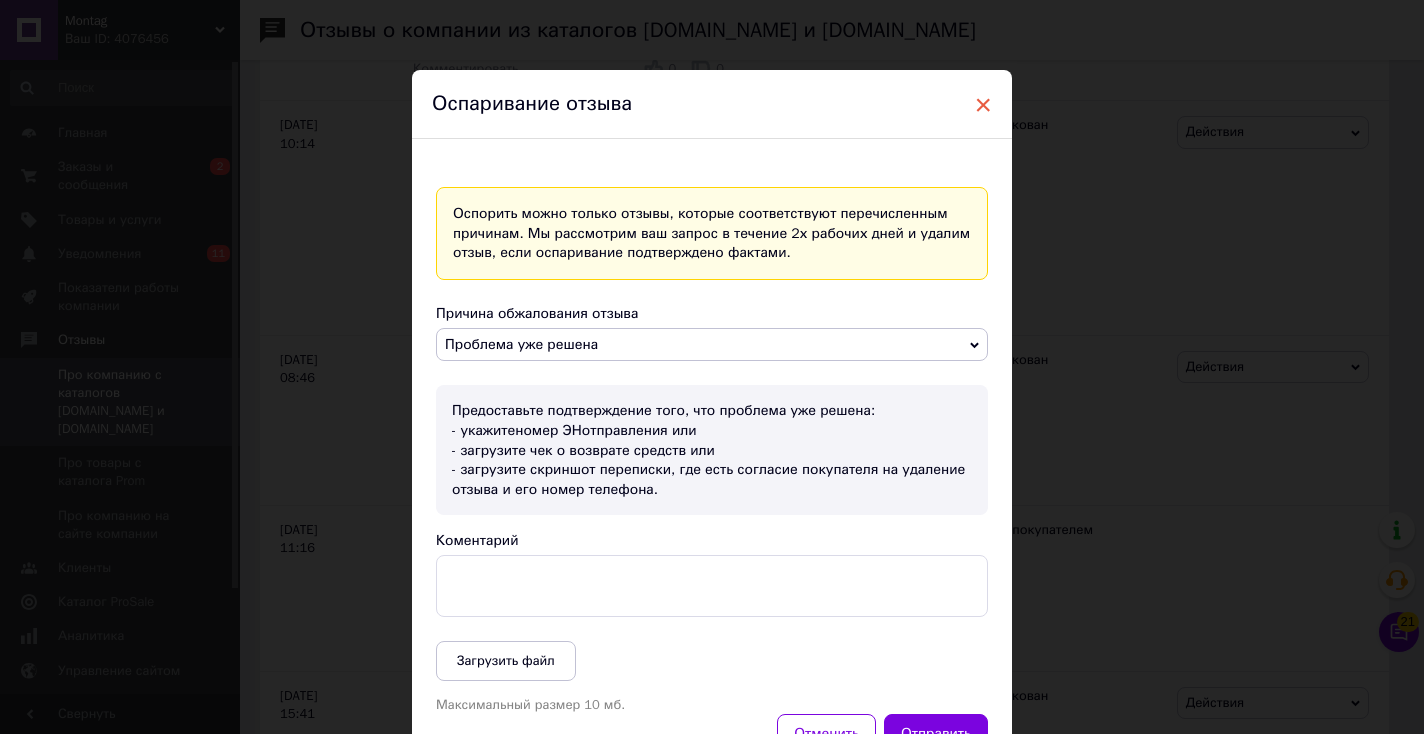 click on "×" at bounding box center (983, 105) 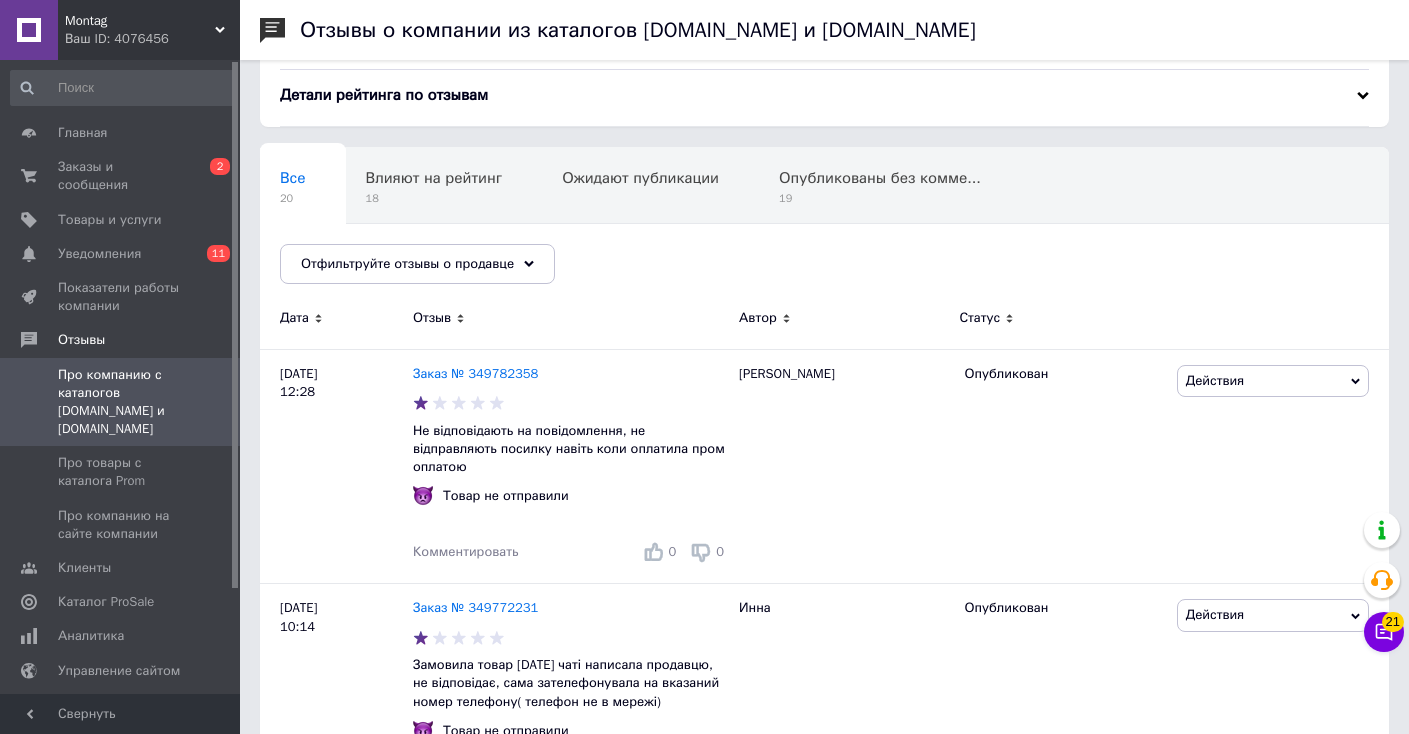scroll, scrollTop: 75, scrollLeft: 0, axis: vertical 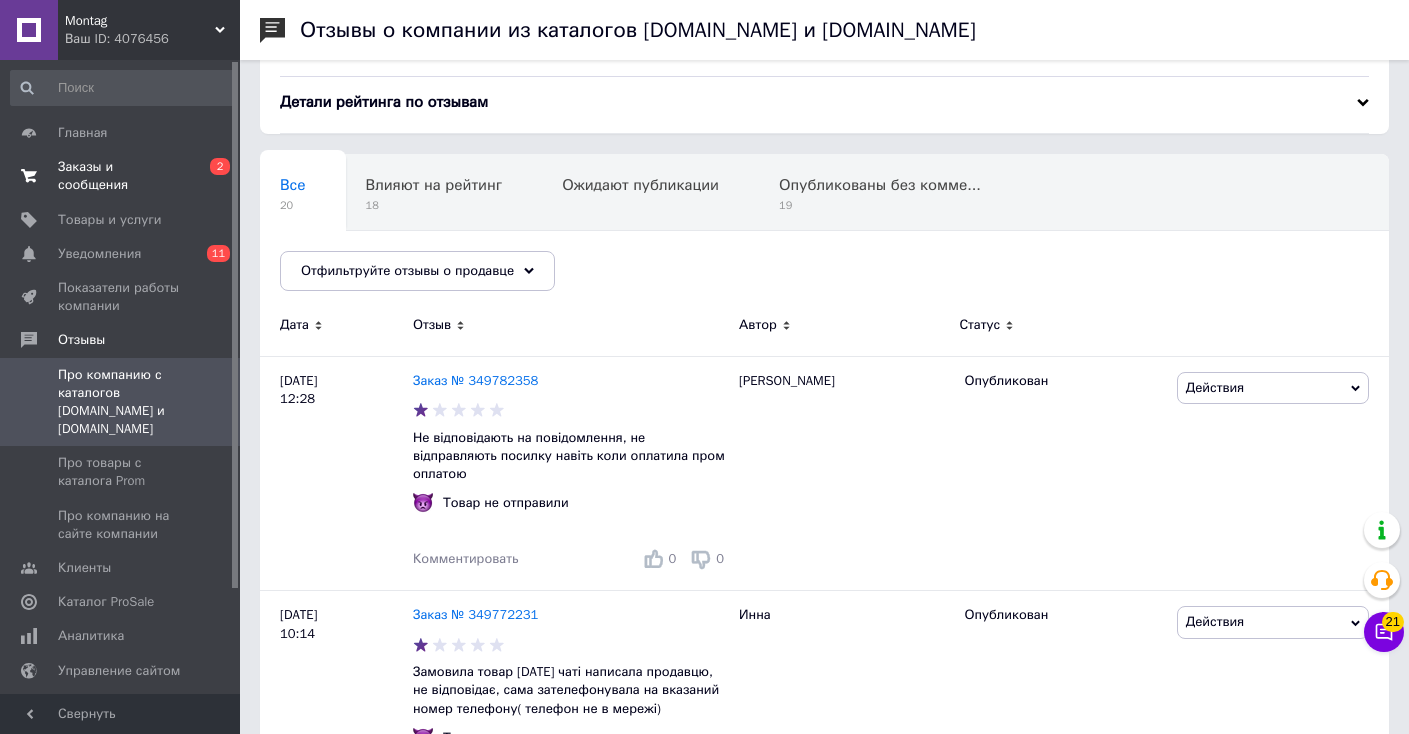 click on "Заказы и сообщения" at bounding box center (121, 176) 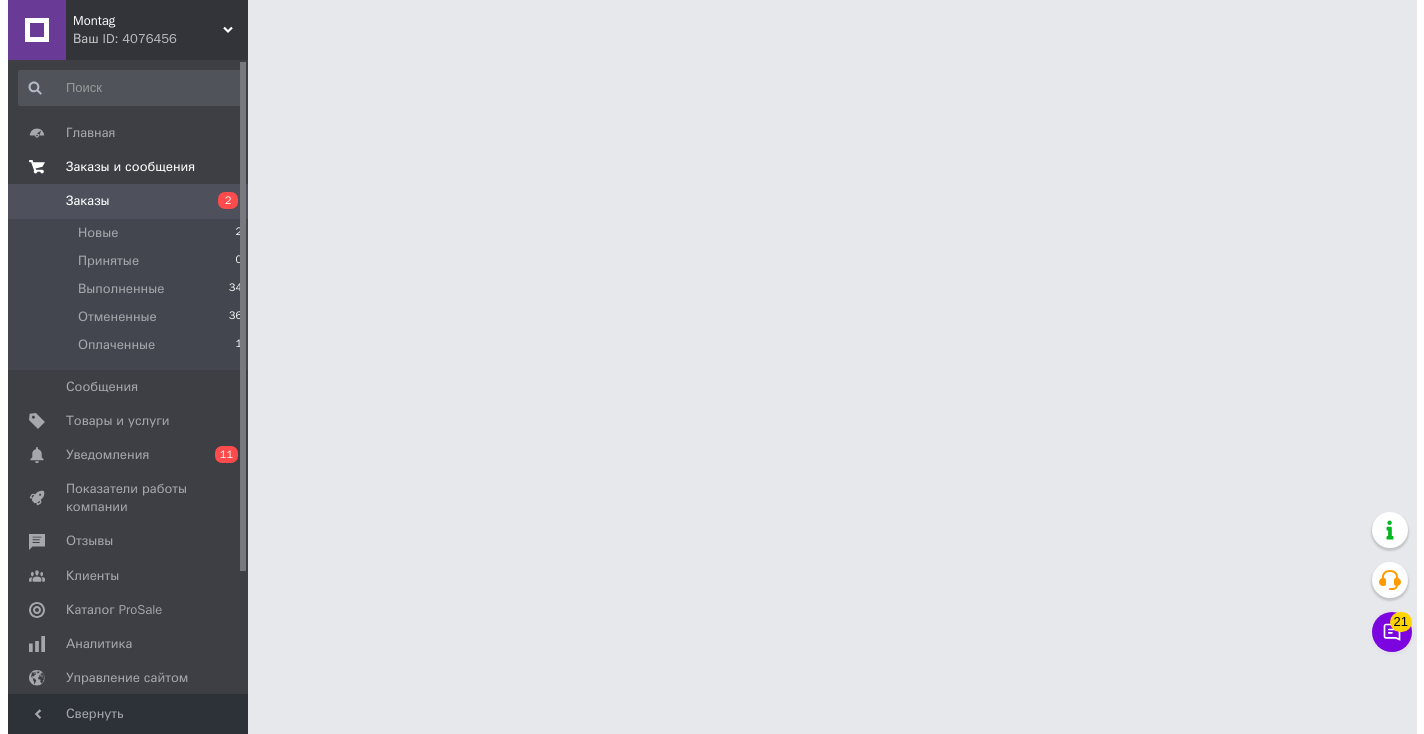 scroll, scrollTop: 0, scrollLeft: 0, axis: both 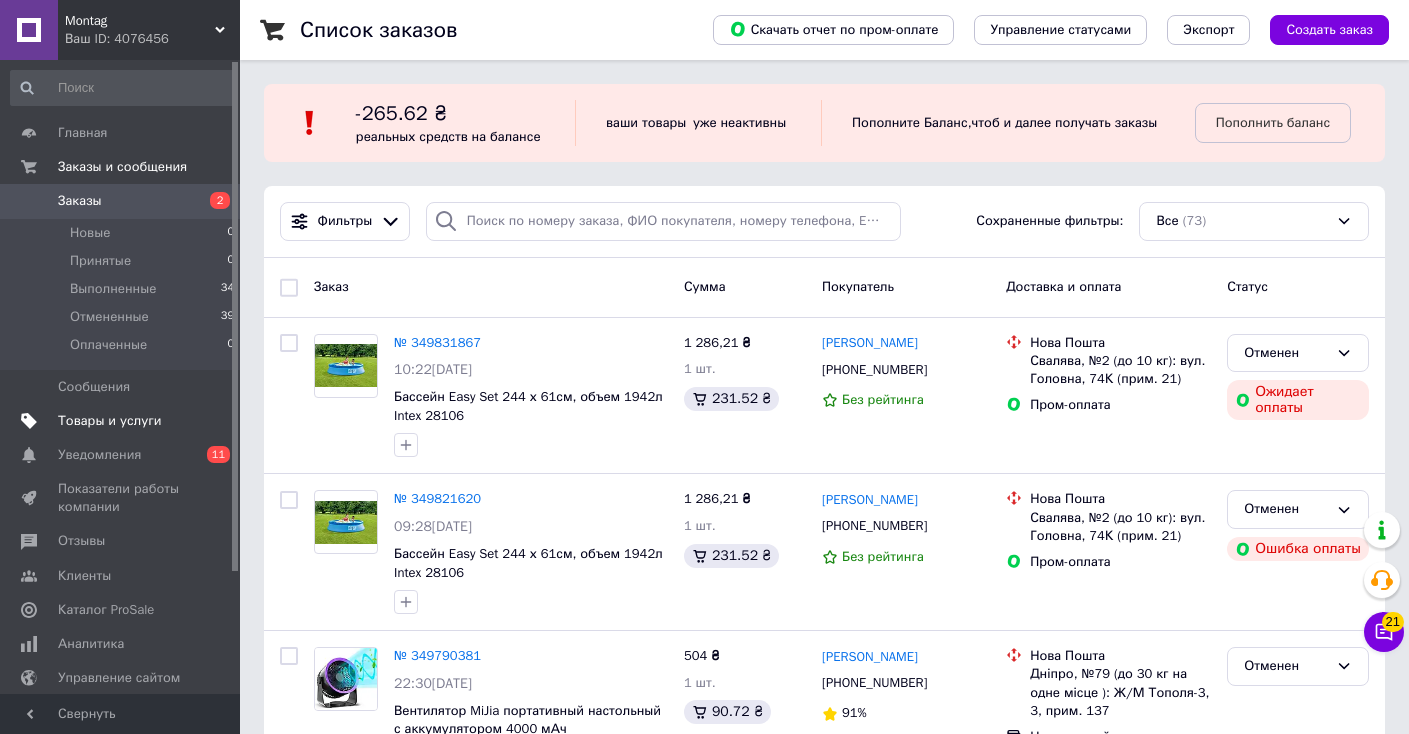 click on "Товары и услуги" at bounding box center (121, 421) 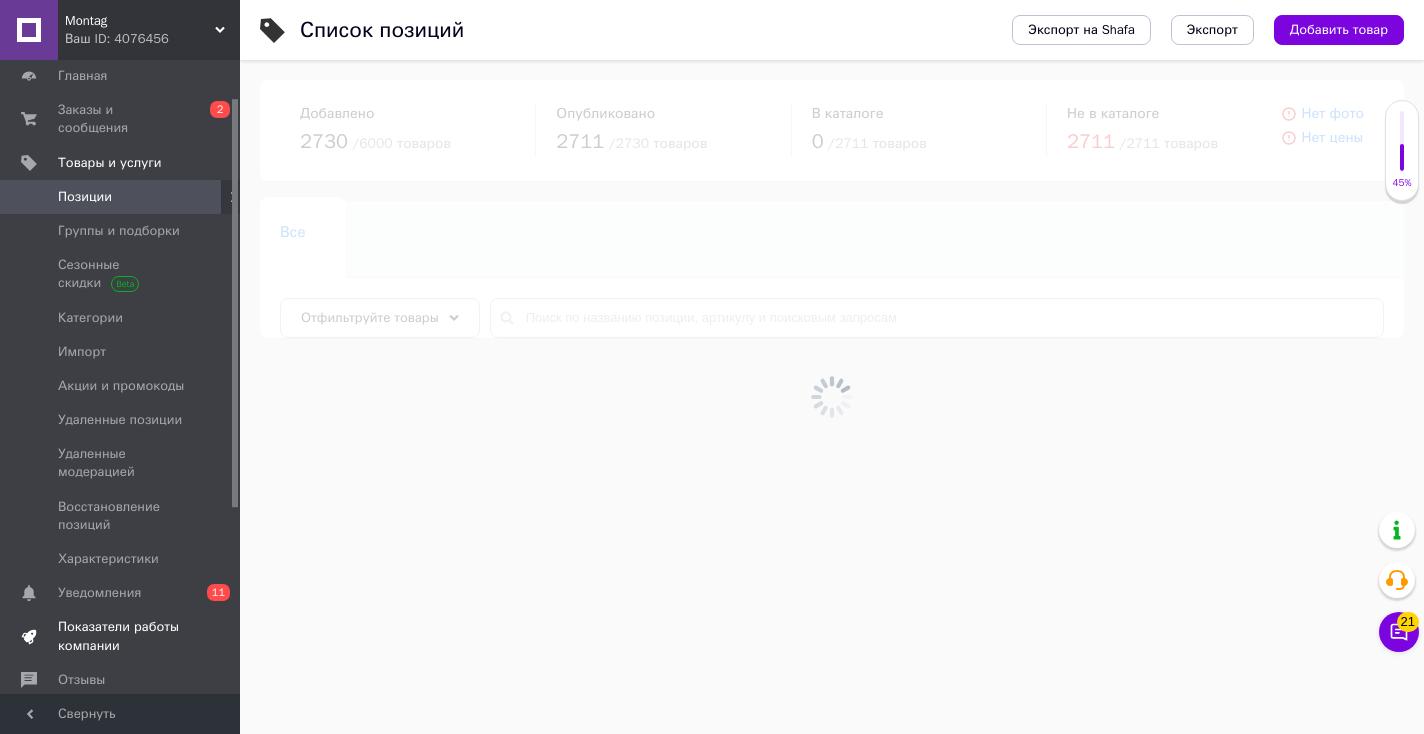 scroll, scrollTop: 58, scrollLeft: 0, axis: vertical 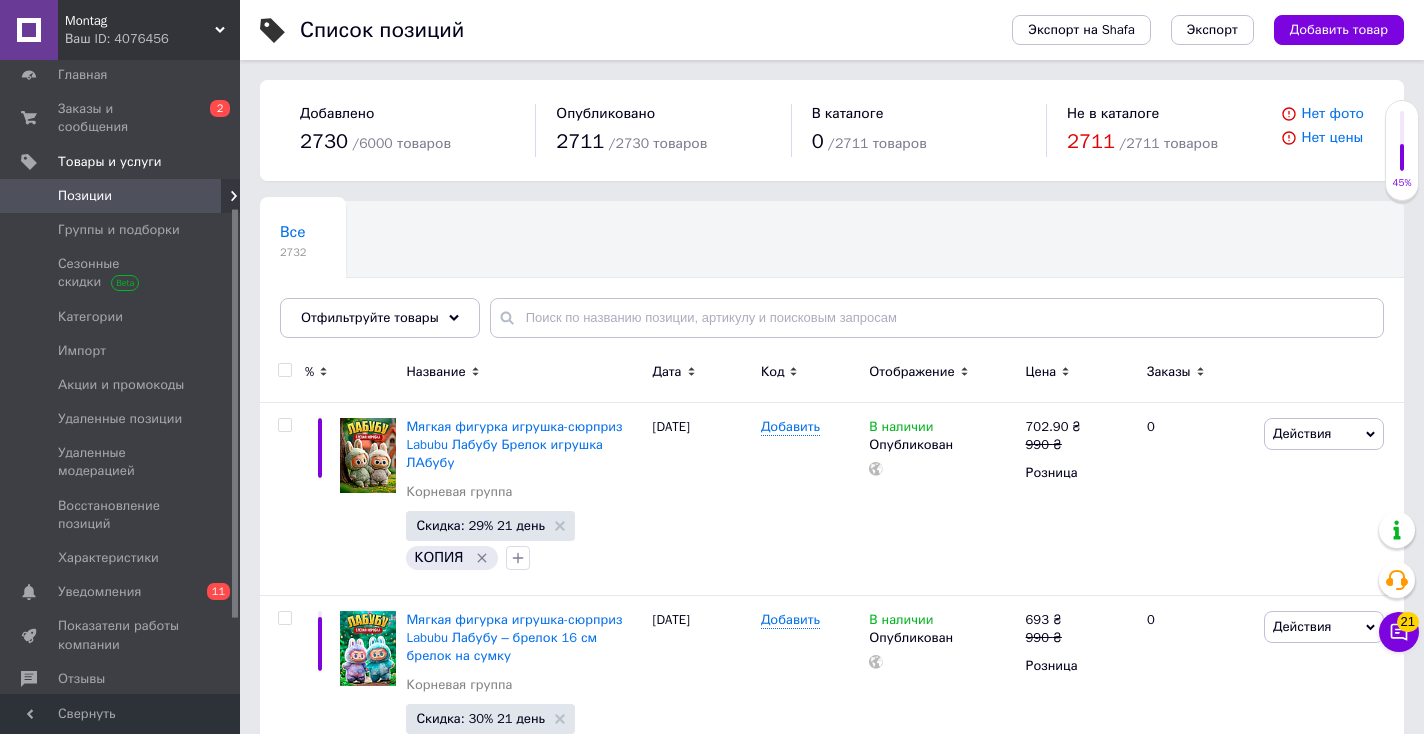 click on "Каталог ProSale" at bounding box center [121, 747] 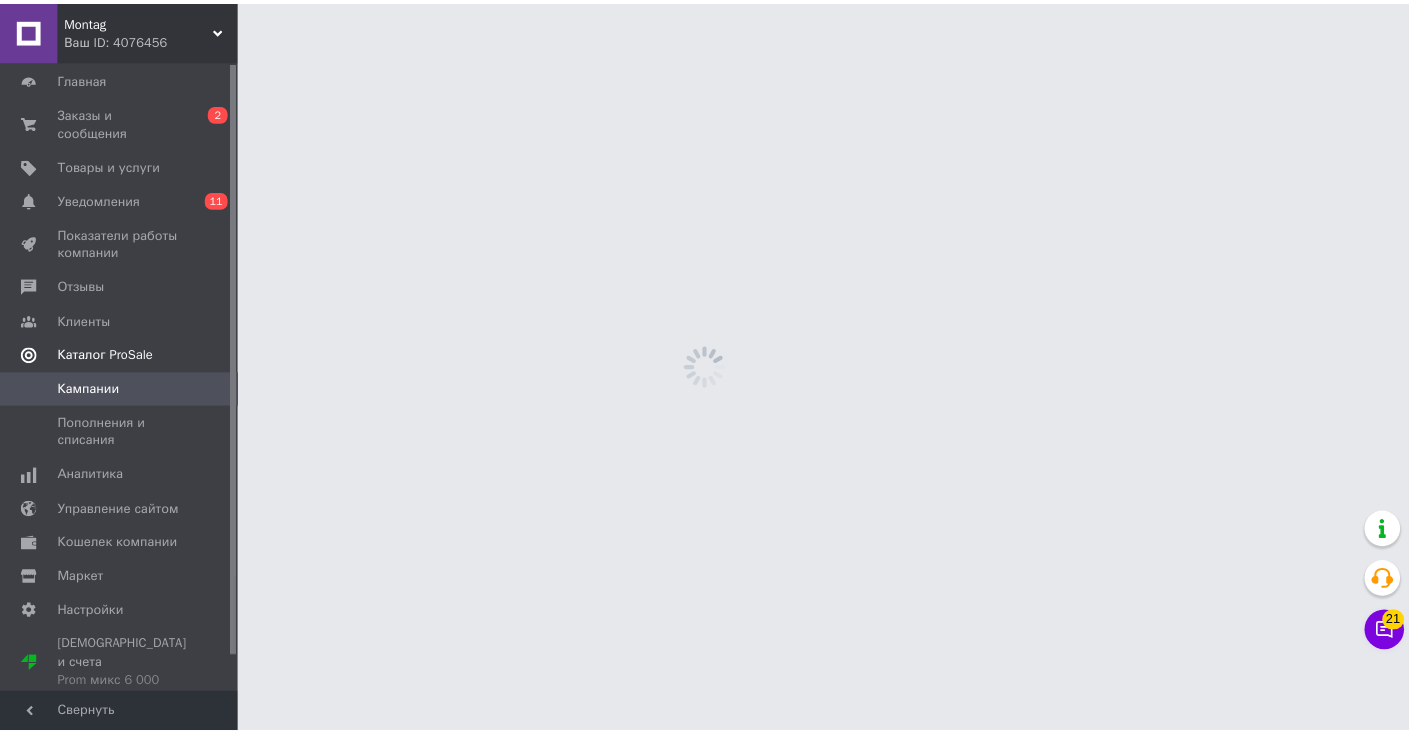 scroll, scrollTop: 0, scrollLeft: 0, axis: both 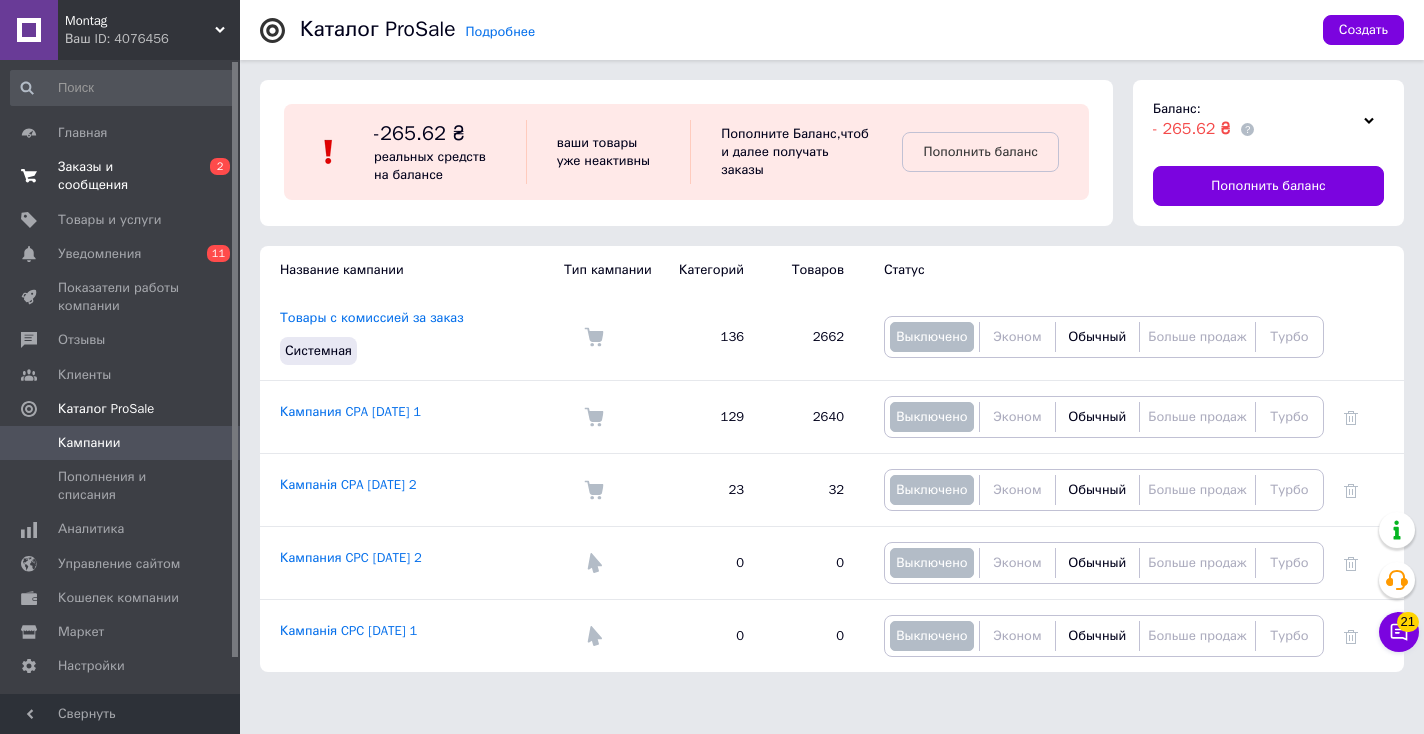 click on "Заказы и сообщения" at bounding box center (121, 176) 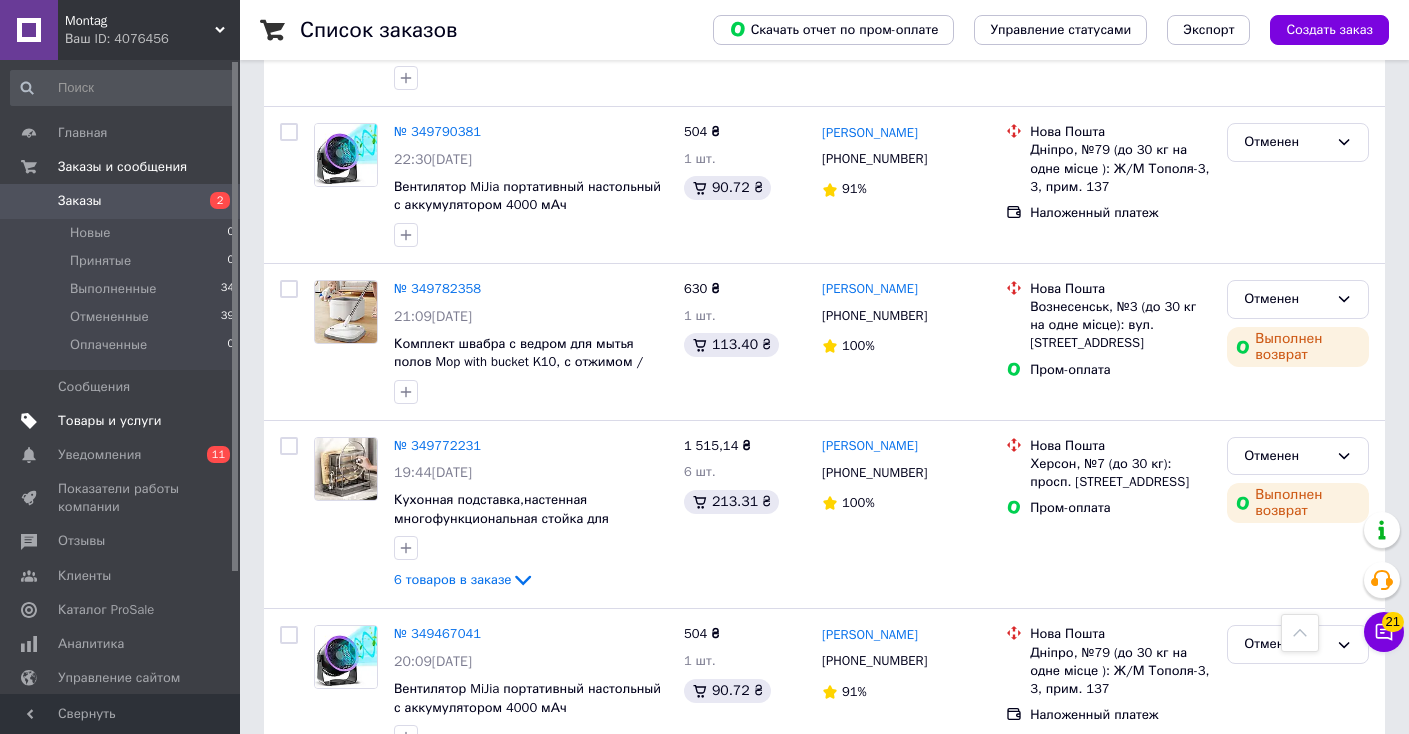 scroll, scrollTop: 528, scrollLeft: 0, axis: vertical 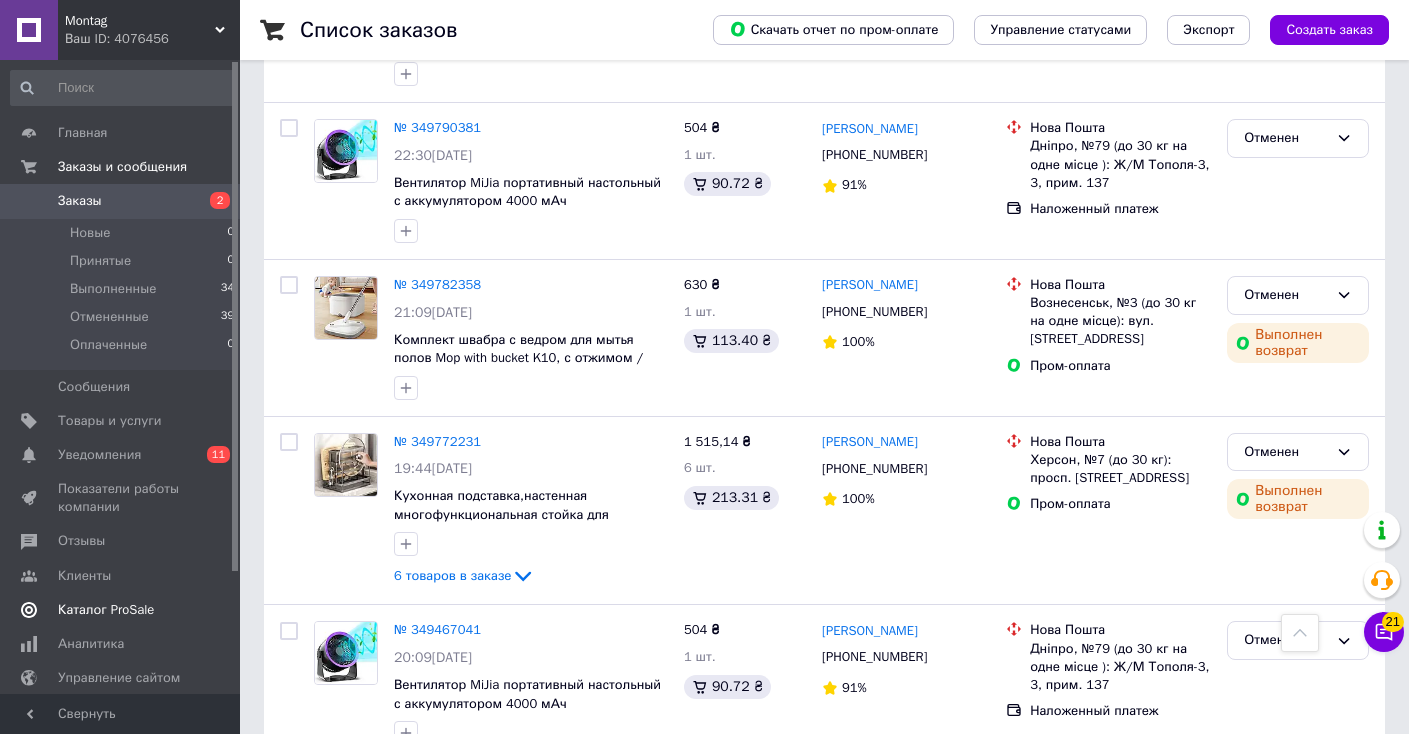click on "Каталог ProSale" at bounding box center (106, 610) 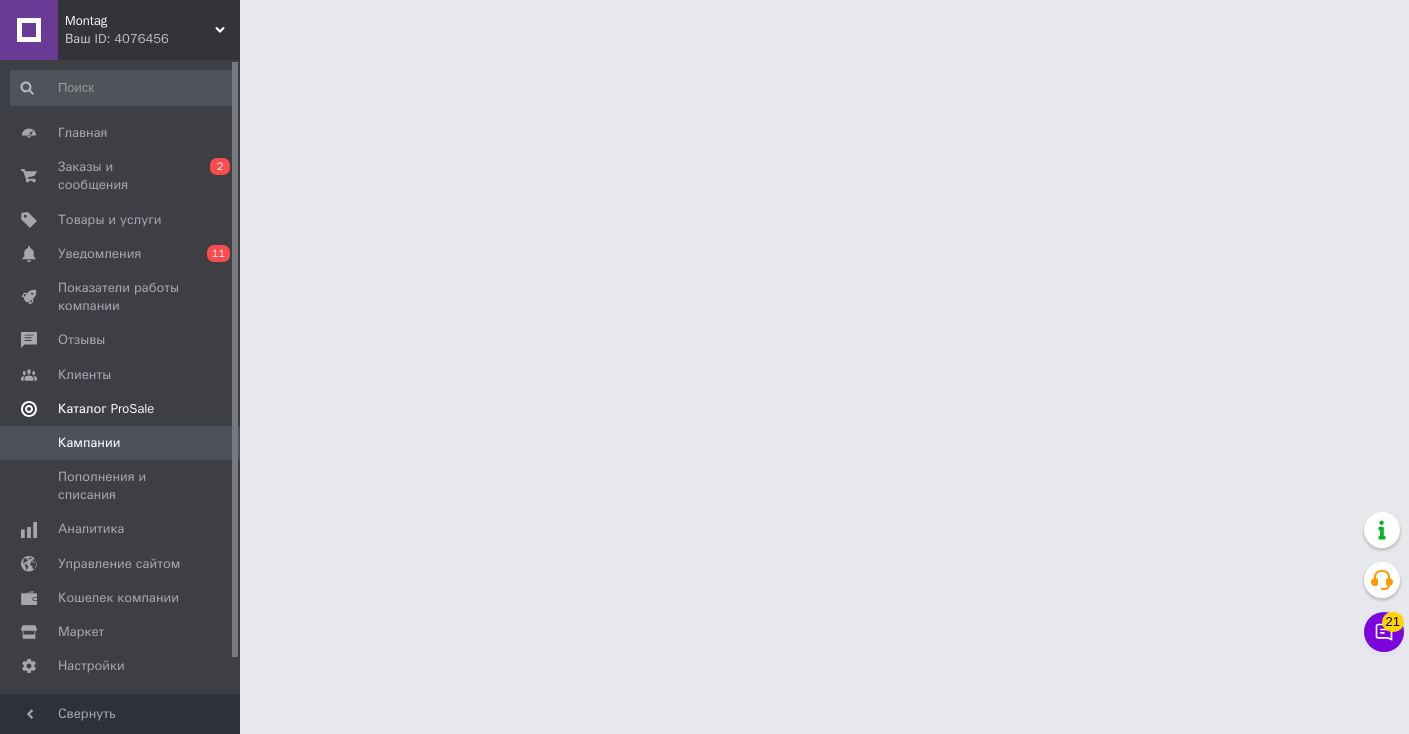 scroll, scrollTop: 0, scrollLeft: 0, axis: both 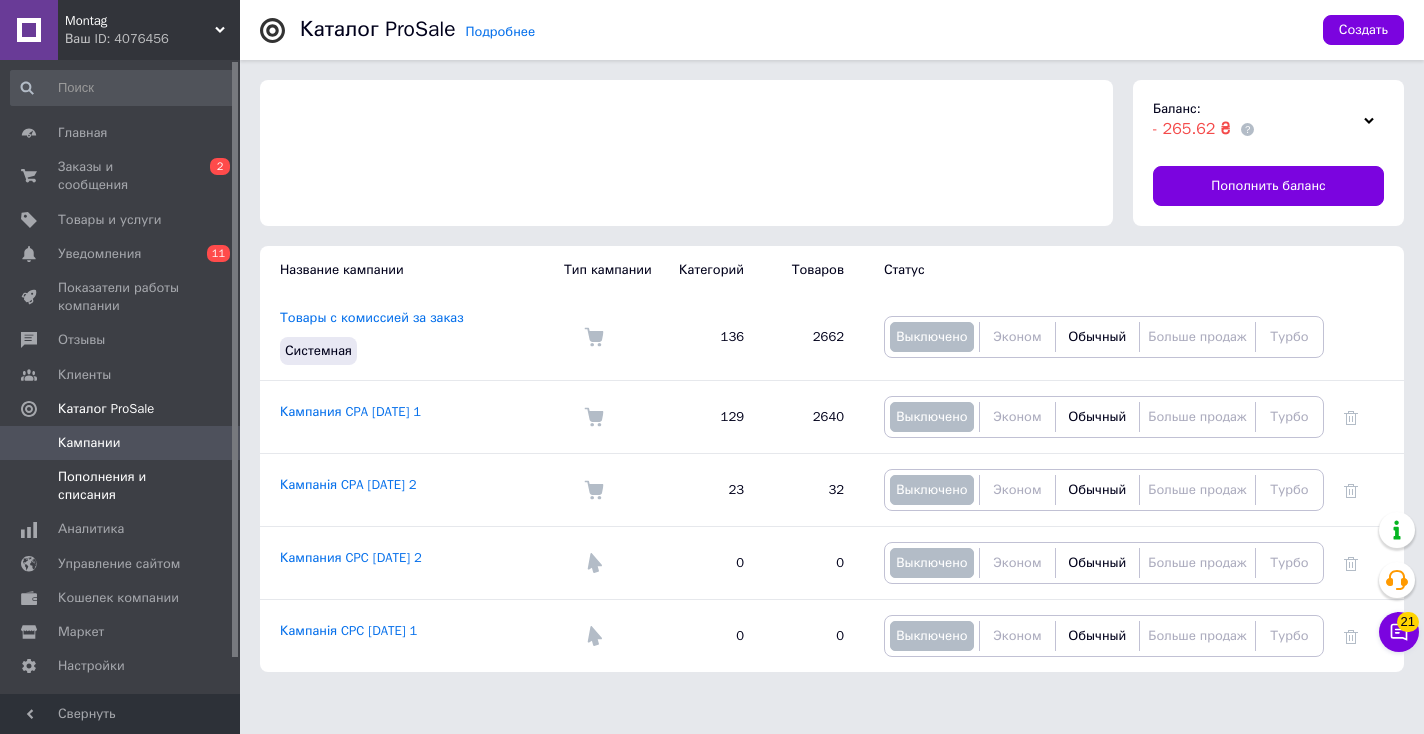 click on "Пополнения и списания" at bounding box center (121, 486) 